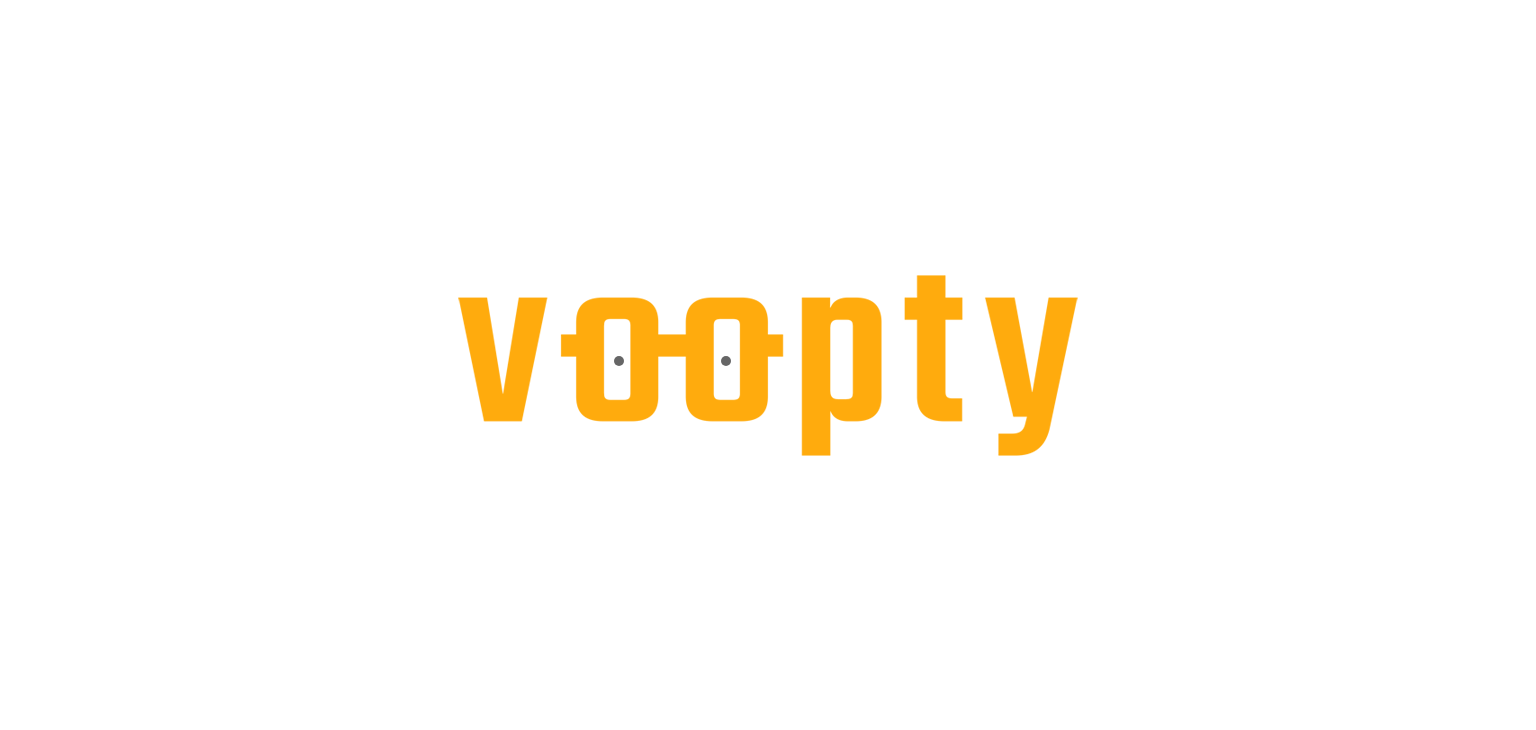 scroll, scrollTop: 0, scrollLeft: 0, axis: both 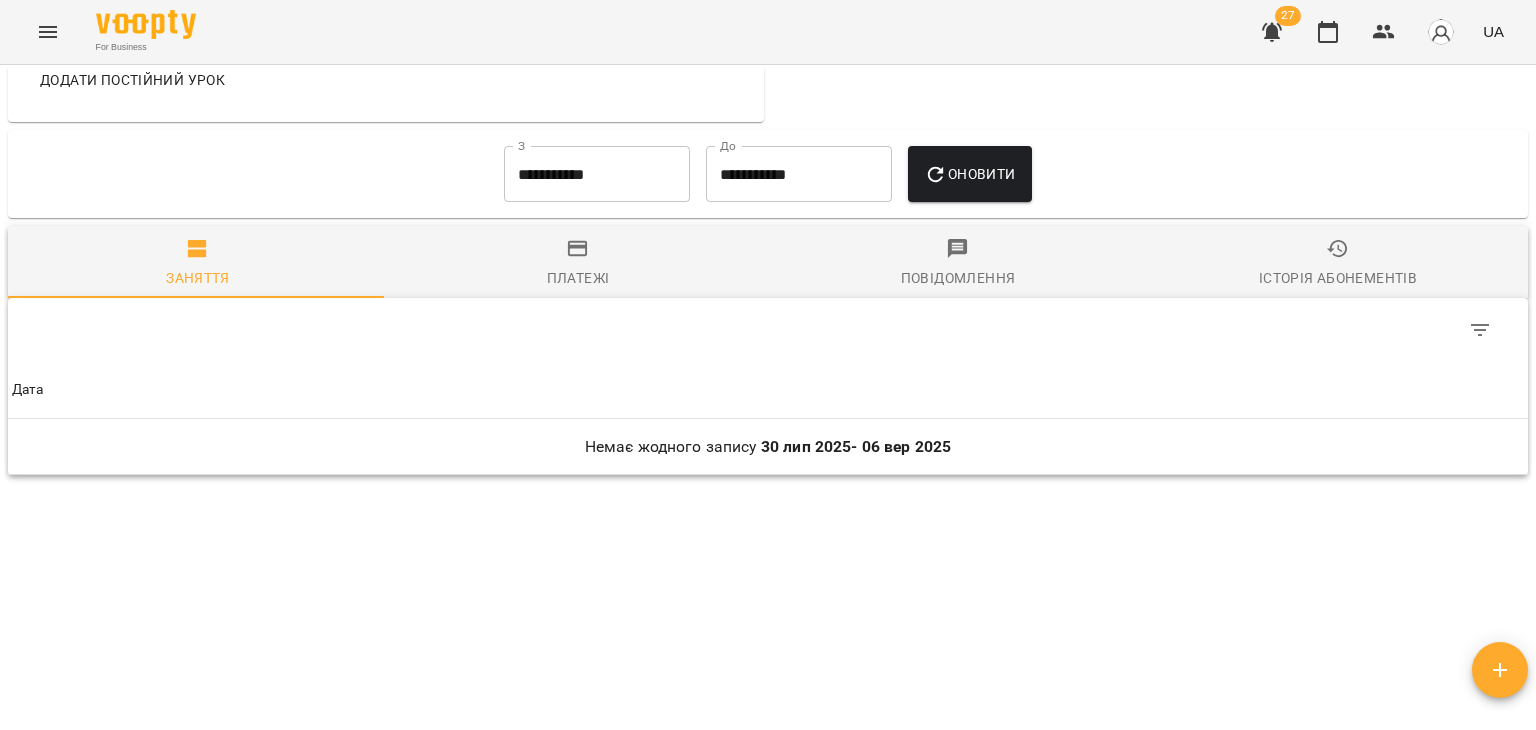 click on "**********" at bounding box center (597, 174) 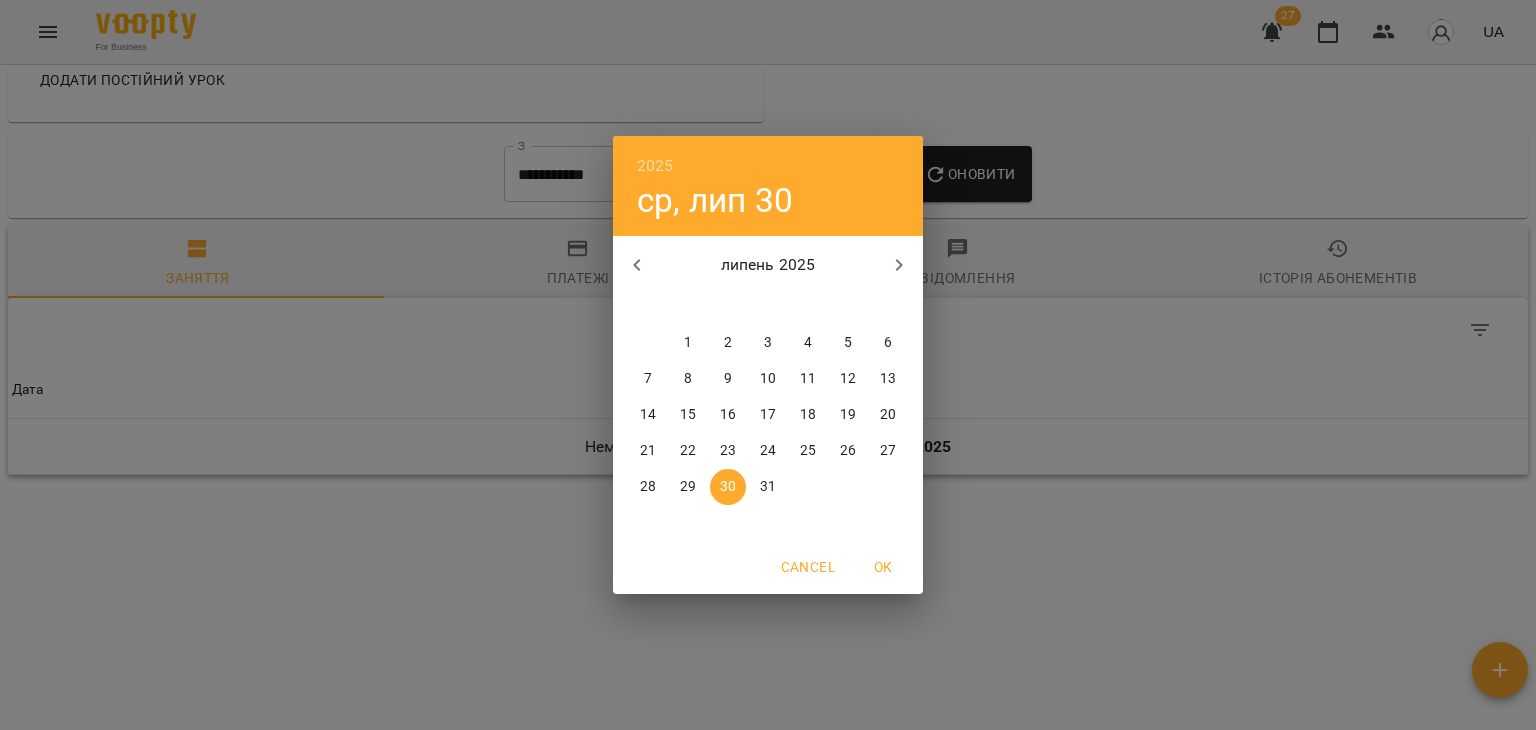 click on "2025 ср, лип 30 липень 2025 пн вт ср чт пт сб нд 30 1 2 3 4 5 6 7 8 9 10 11 12 13 14 15 16 17 18 19 20 21 22 23 24 25 26 27 28 29 30 31 1 2 3 Cancel OK" at bounding box center [768, 365] 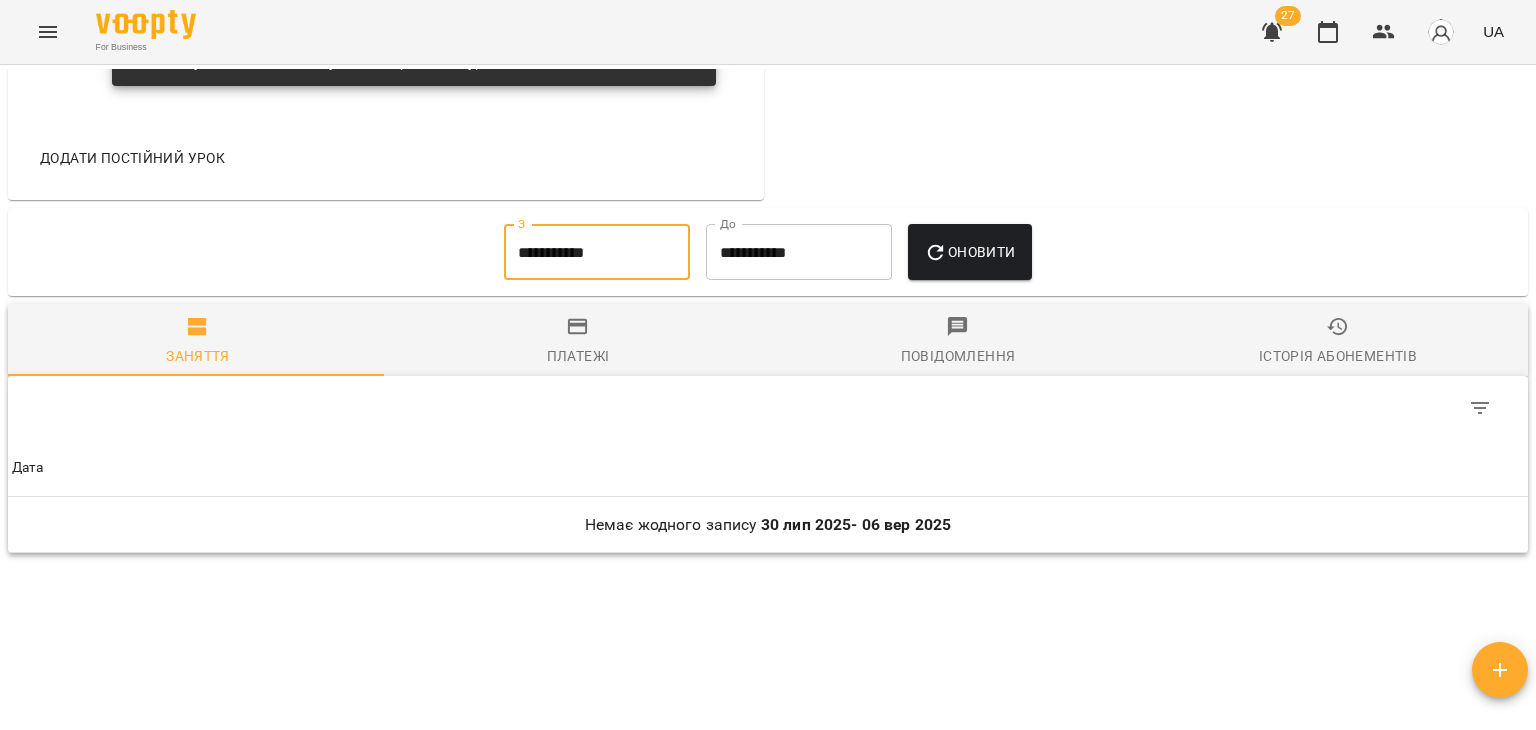 scroll, scrollTop: 1413, scrollLeft: 0, axis: vertical 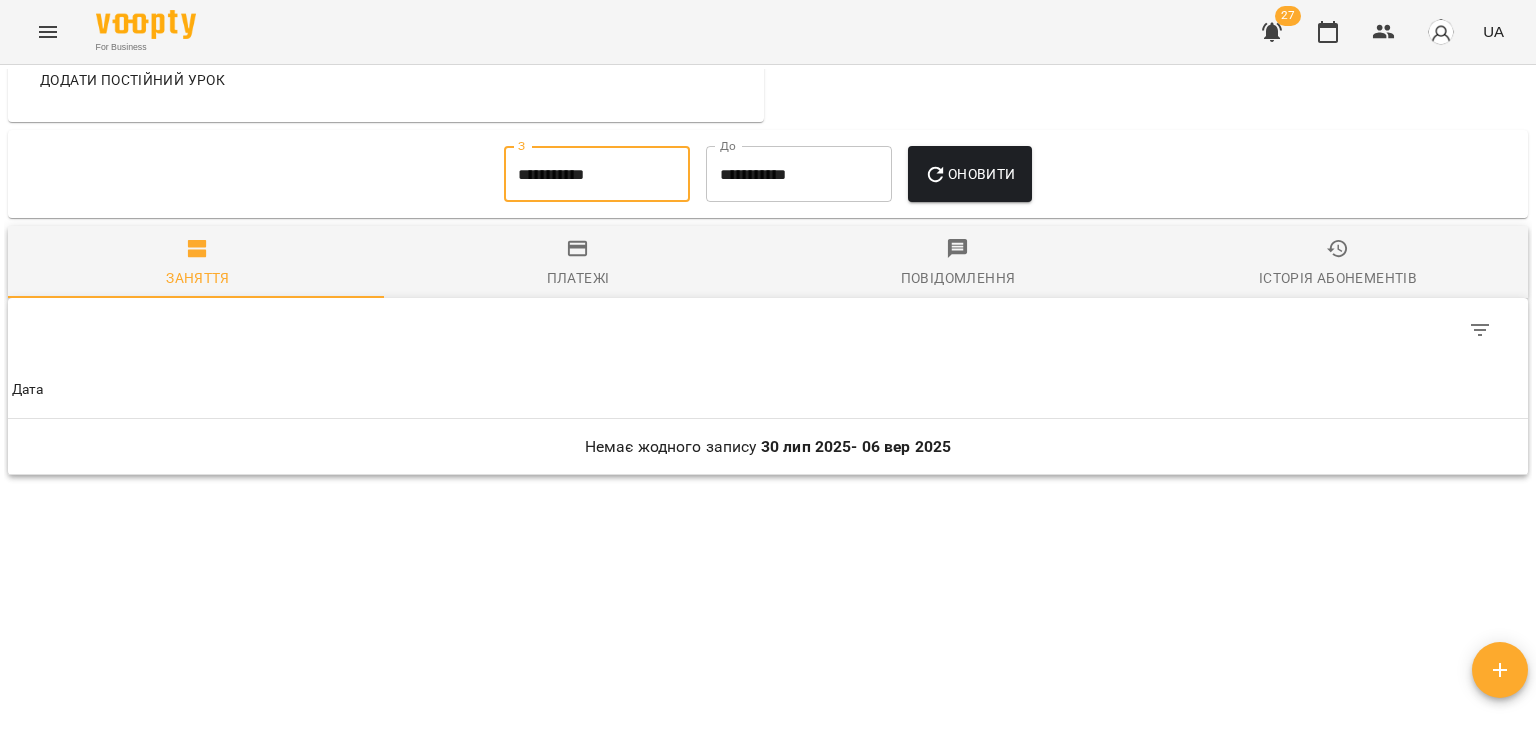 click on "**********" at bounding box center [597, 174] 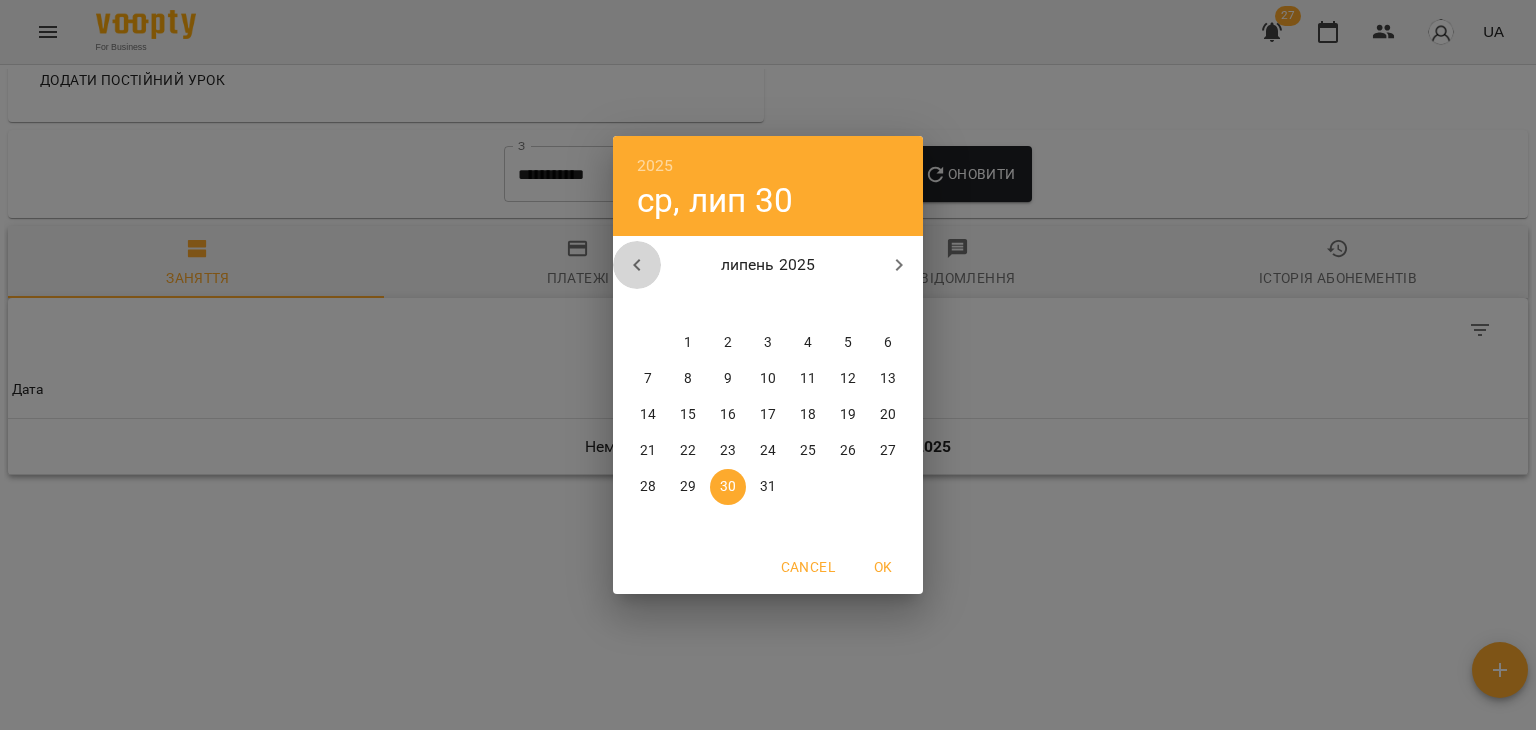 click 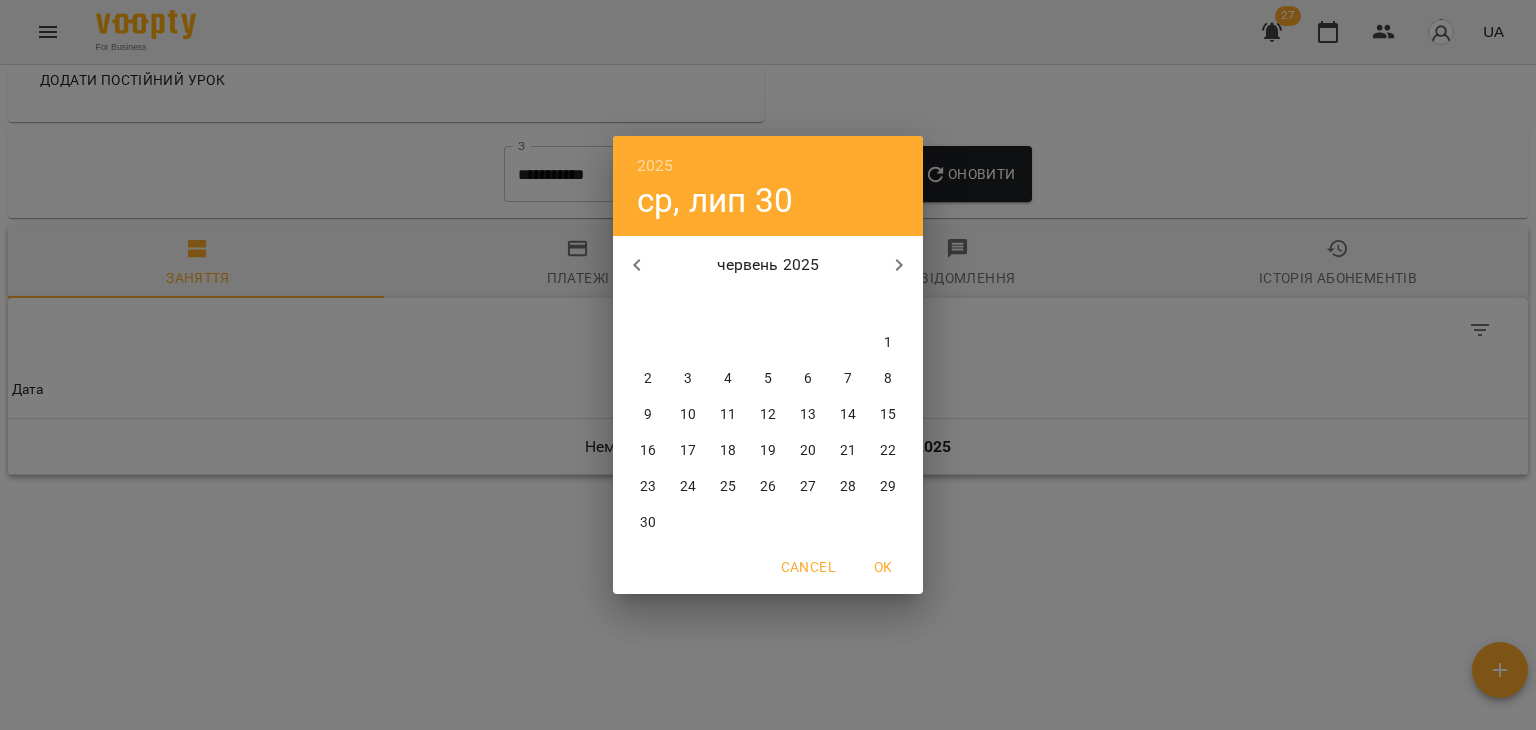 click on "1" at bounding box center [888, 343] 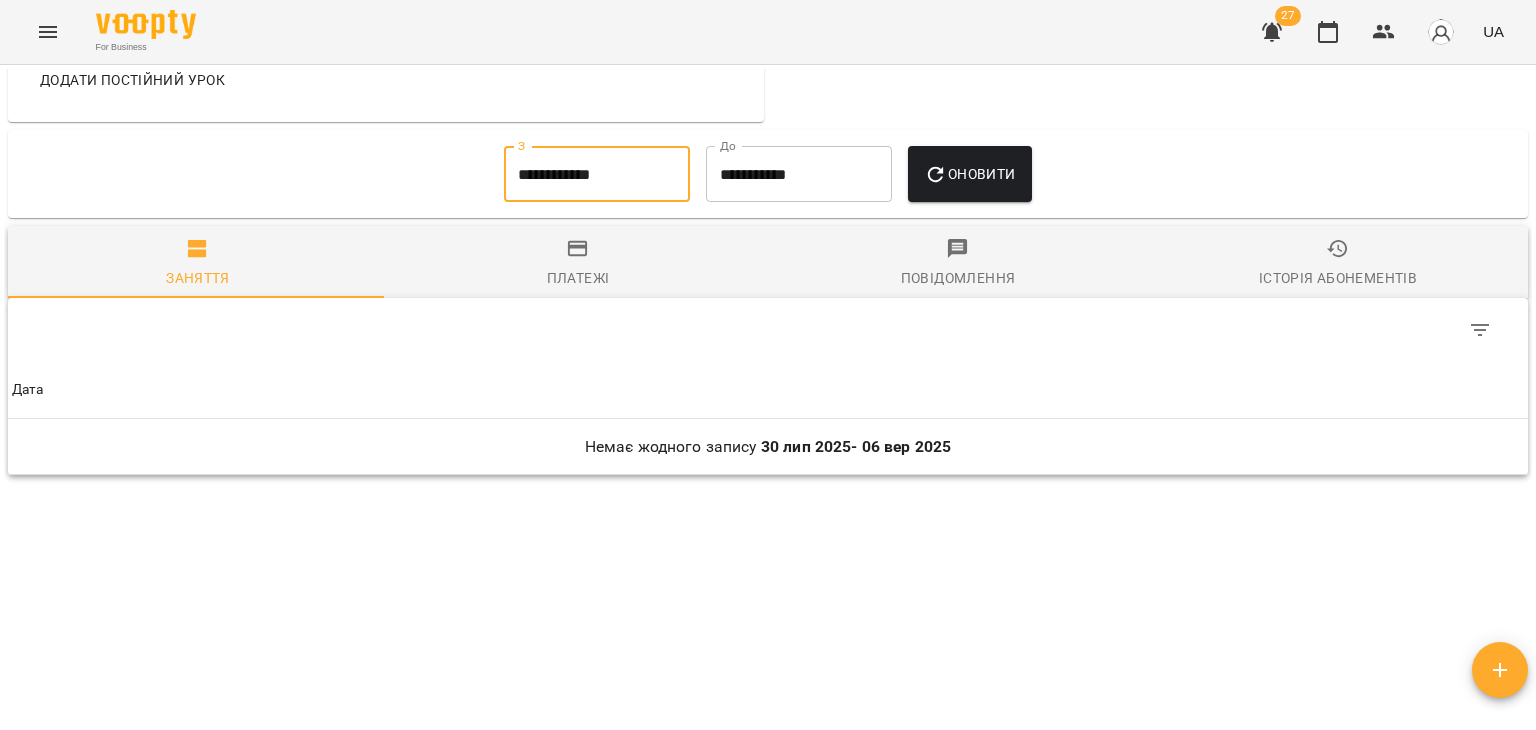 click on "Оновити" at bounding box center (969, 174) 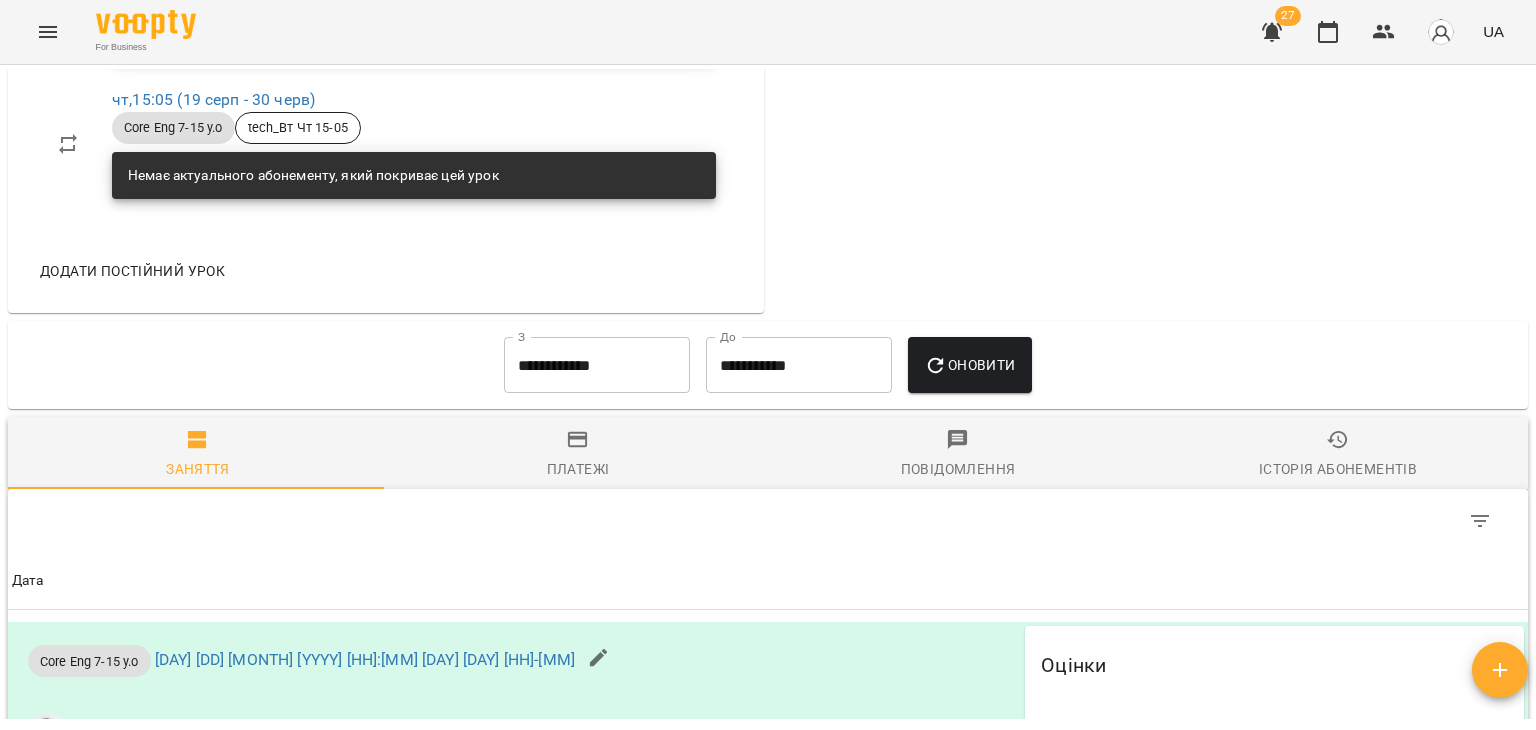 scroll, scrollTop: 1212, scrollLeft: 0, axis: vertical 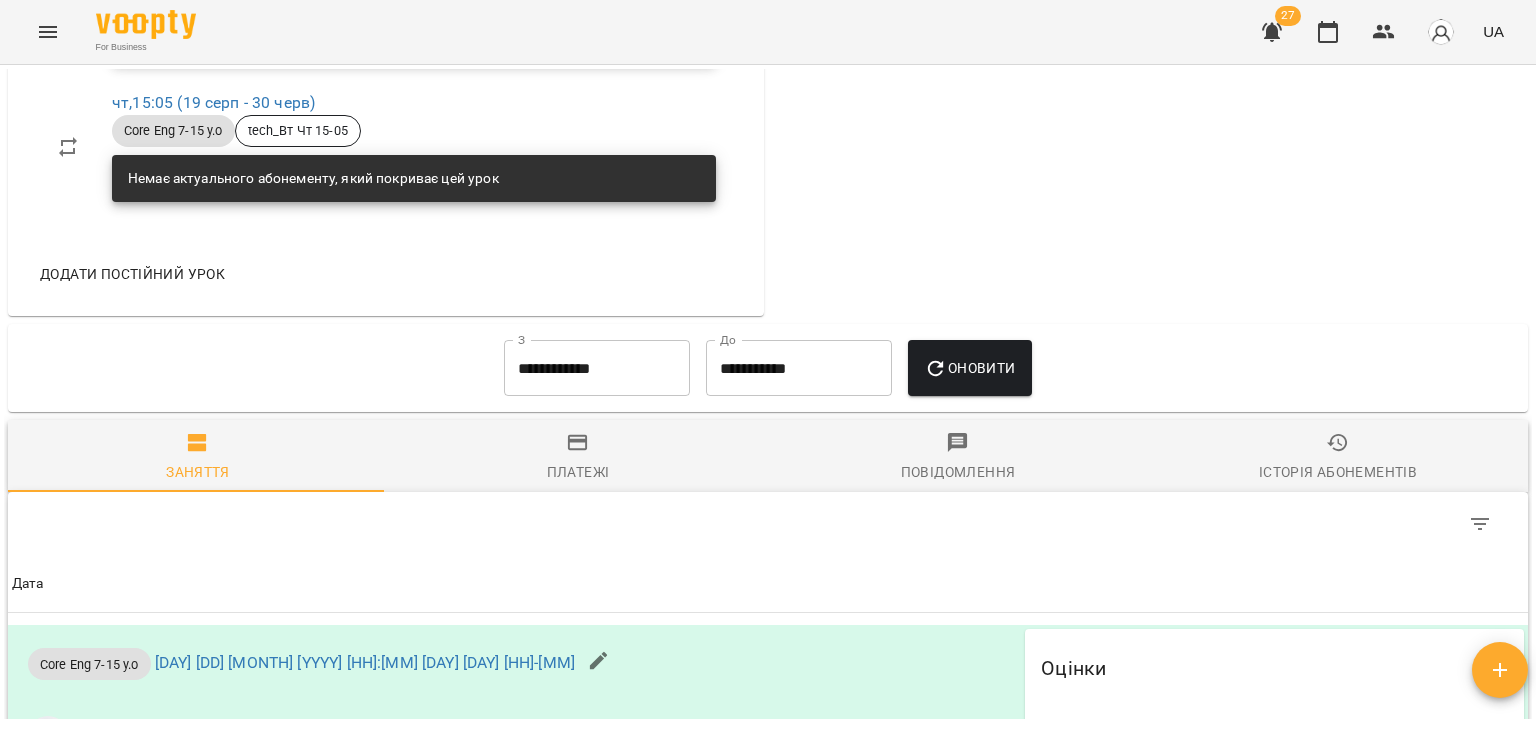 click on "Платежі" at bounding box center [578, 472] 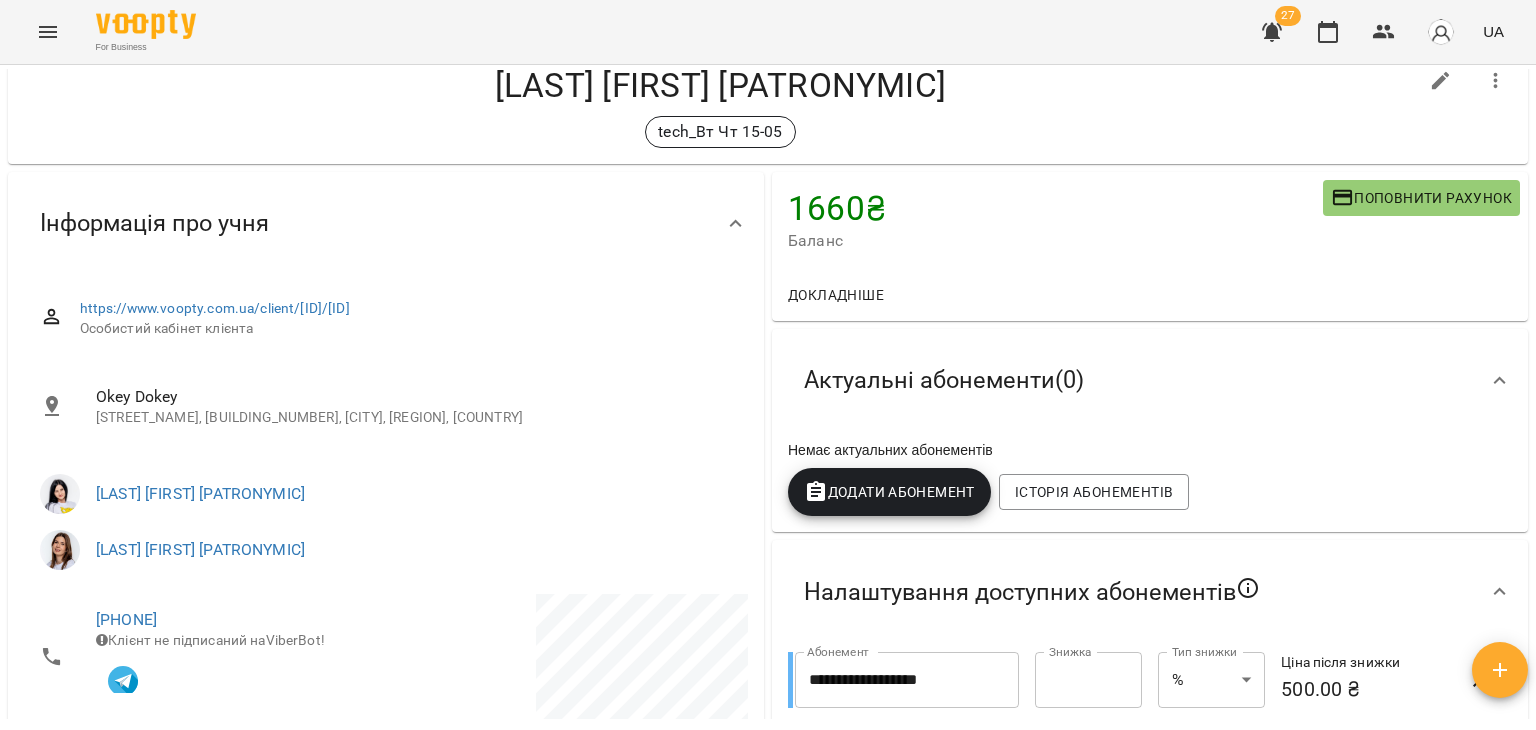 scroll, scrollTop: 0, scrollLeft: 0, axis: both 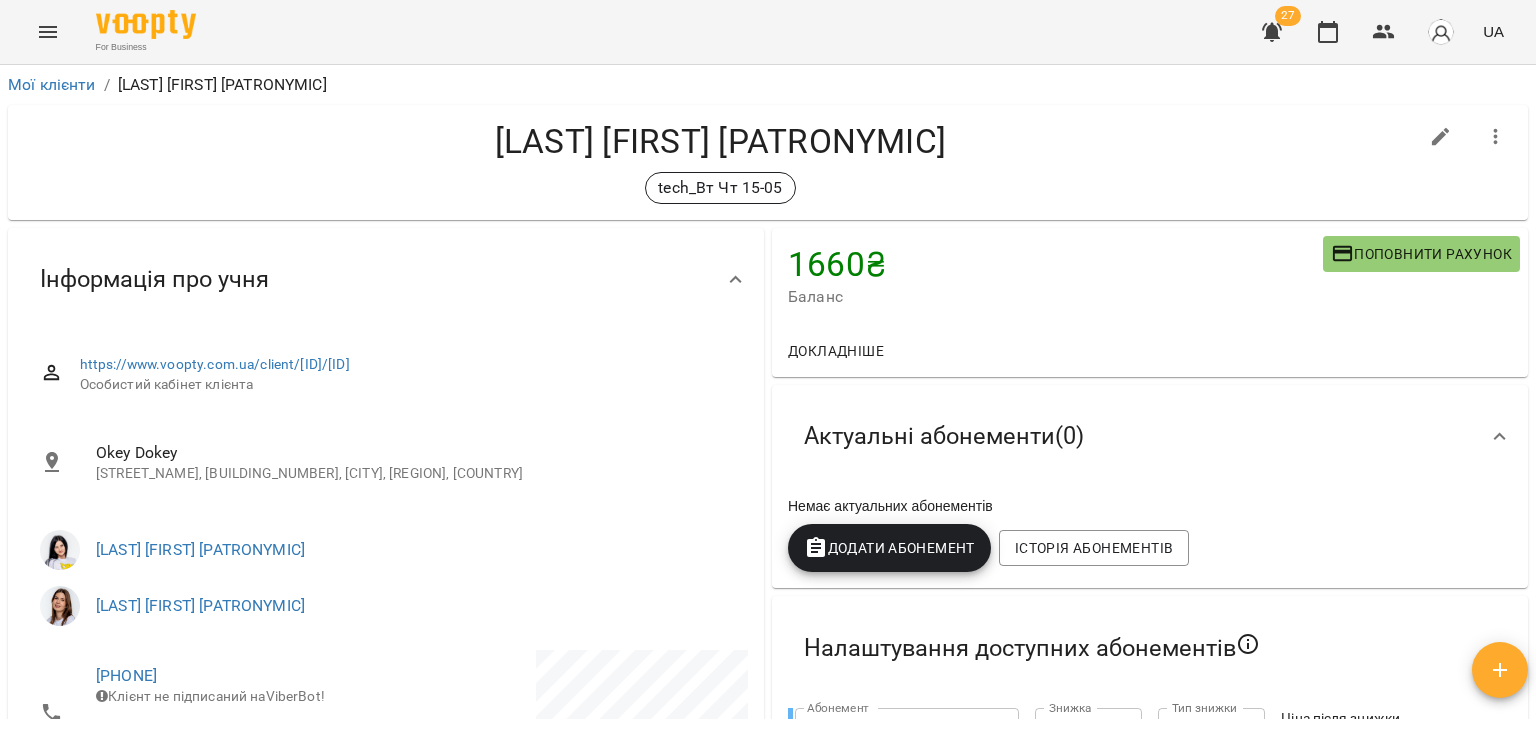 click on "Немає актуальних абонементів" at bounding box center (1150, 506) 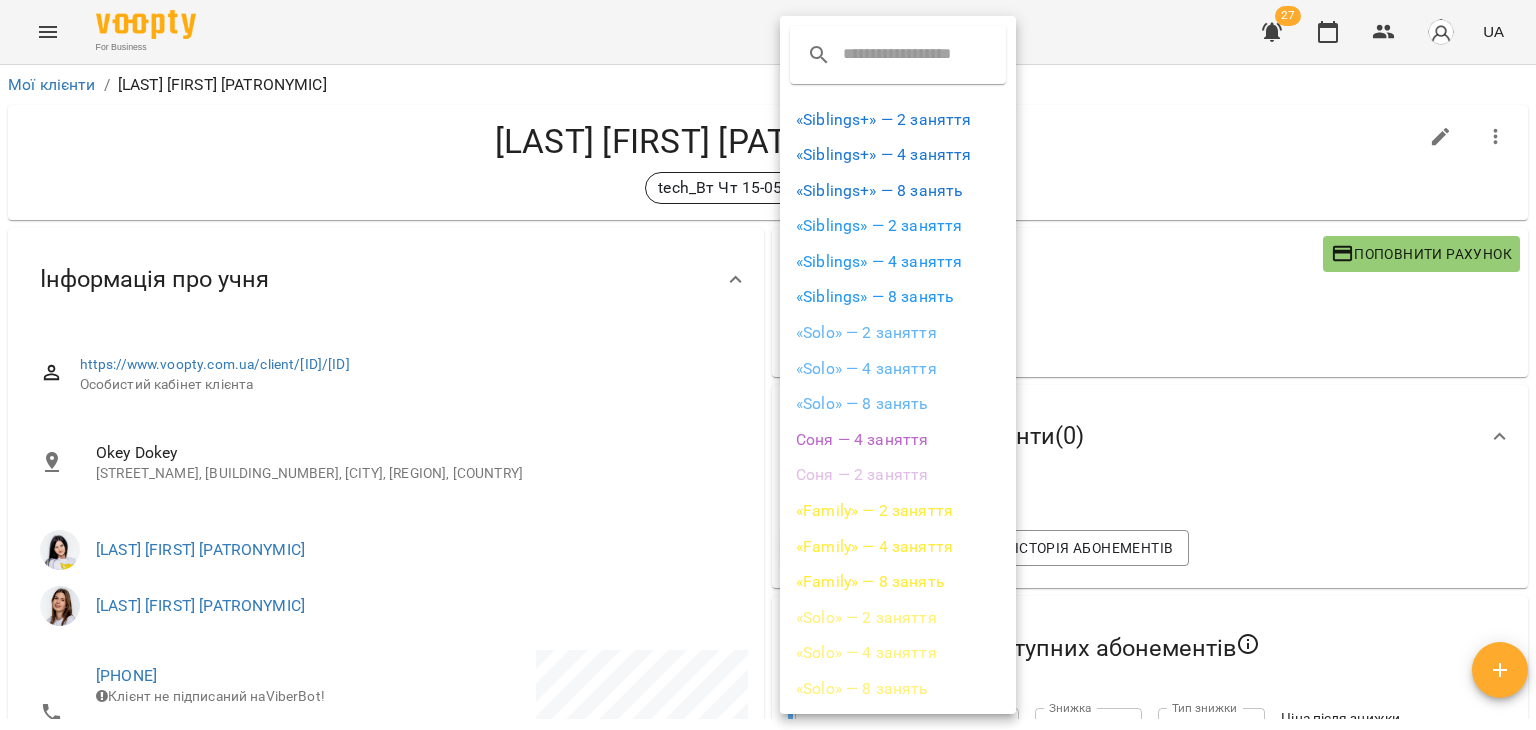 click on "«Solo» — 4 заняття" at bounding box center [898, 369] 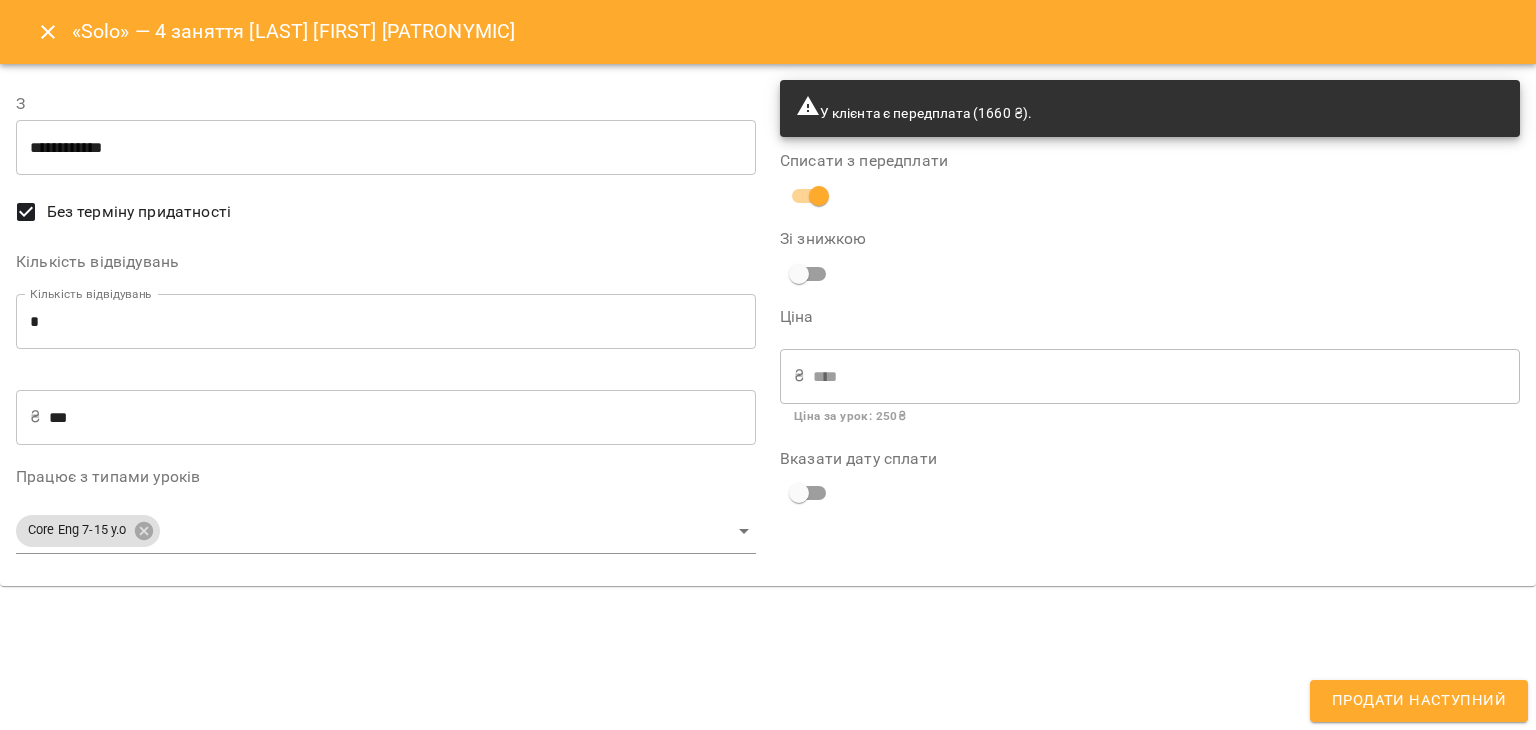type on "**********" 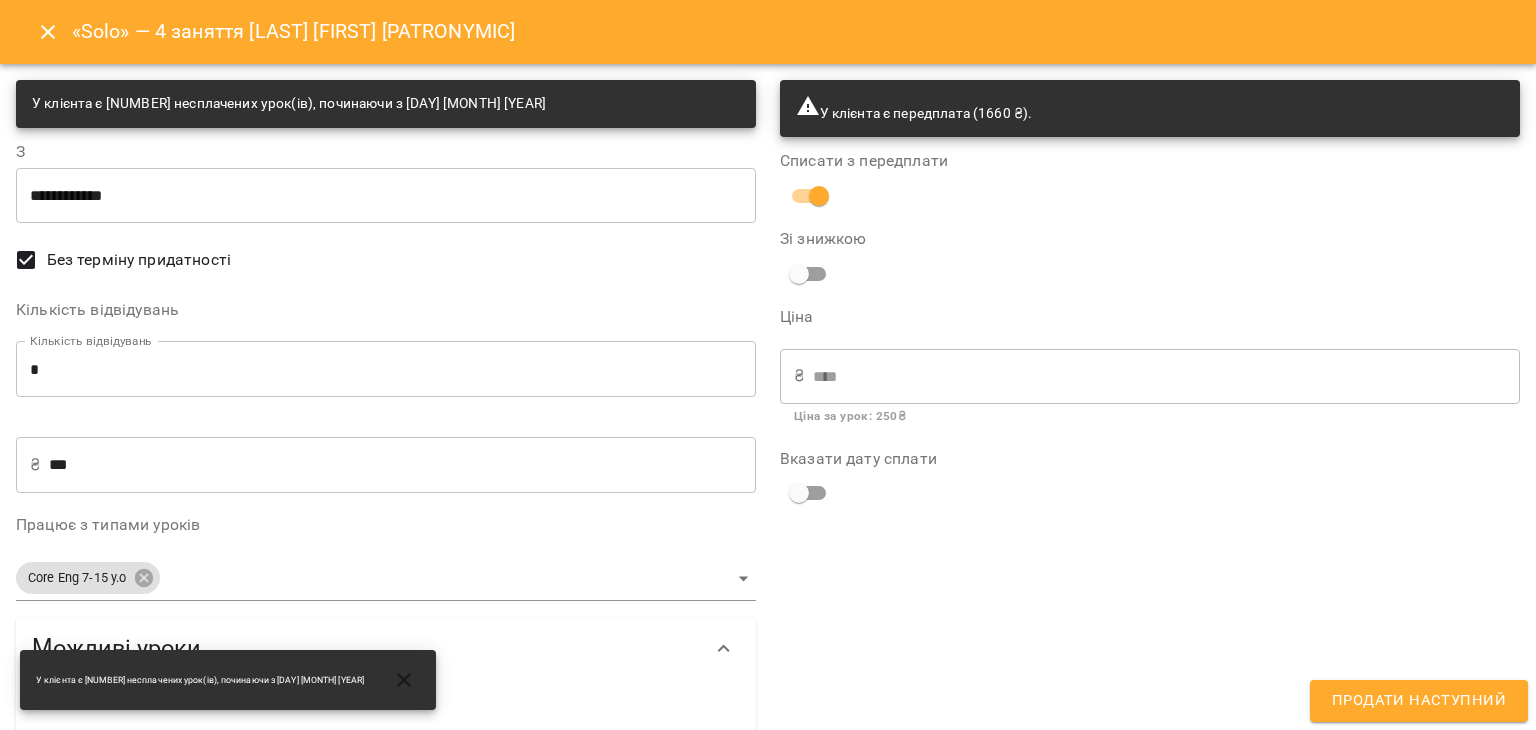 click on "***" at bounding box center [402, 465] 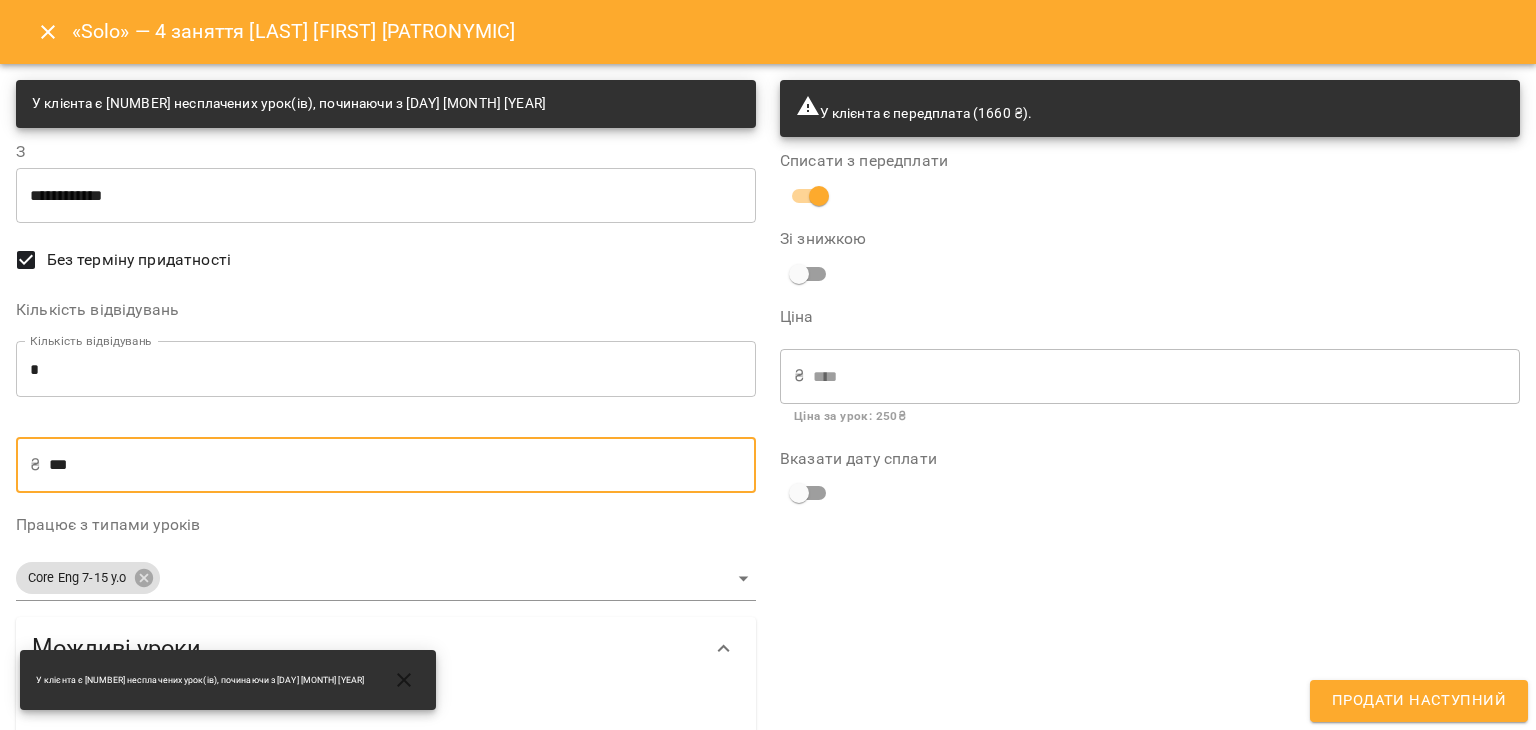type on "**" 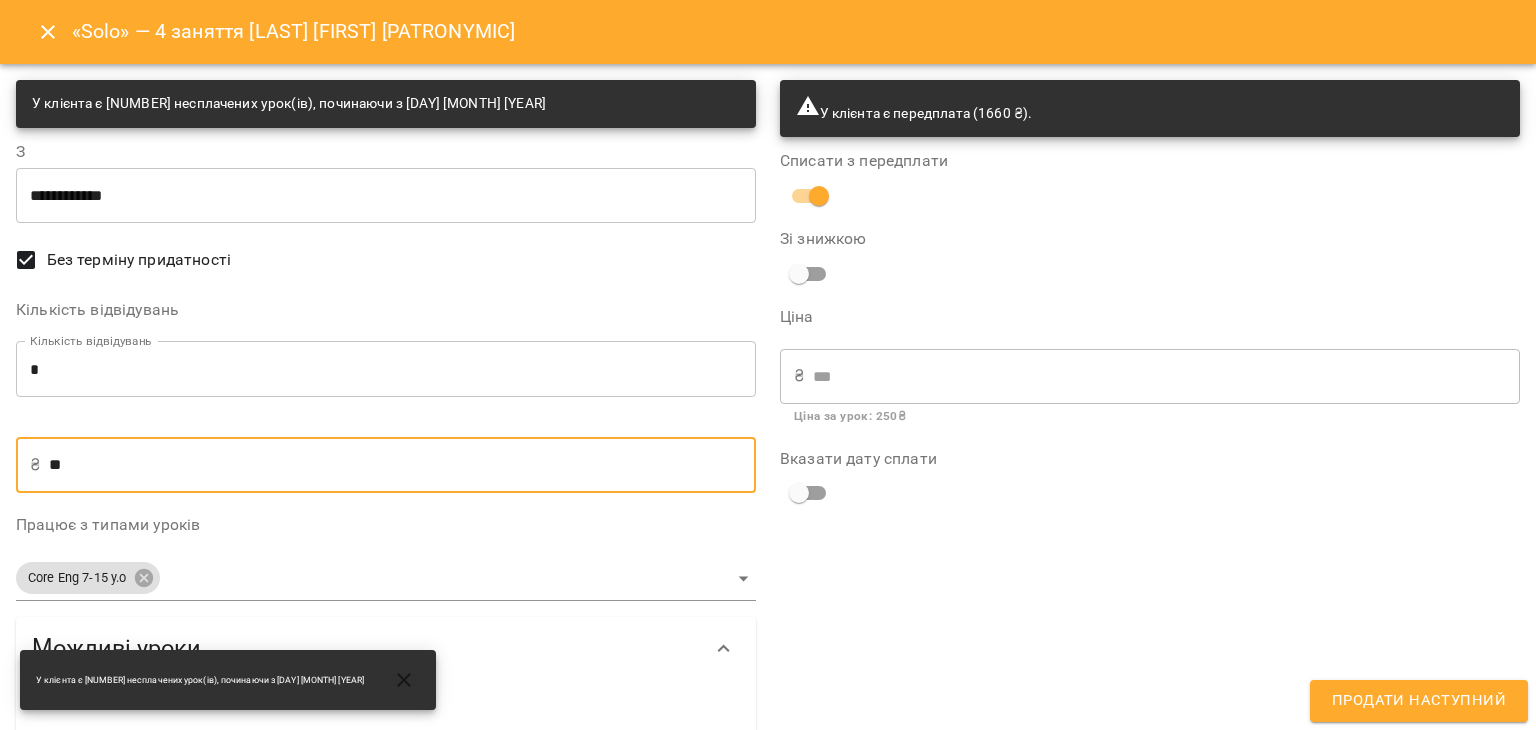 type on "*" 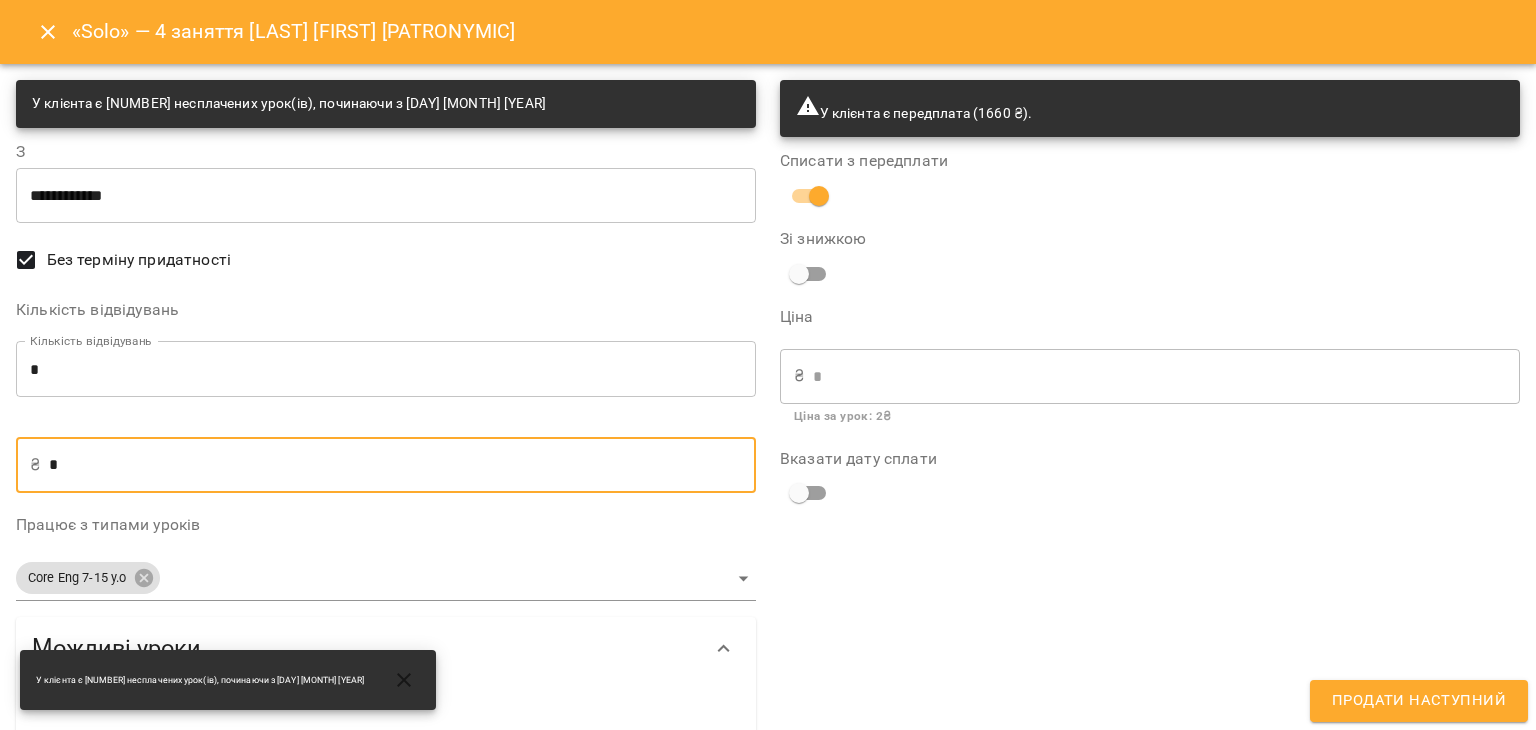 type on "**" 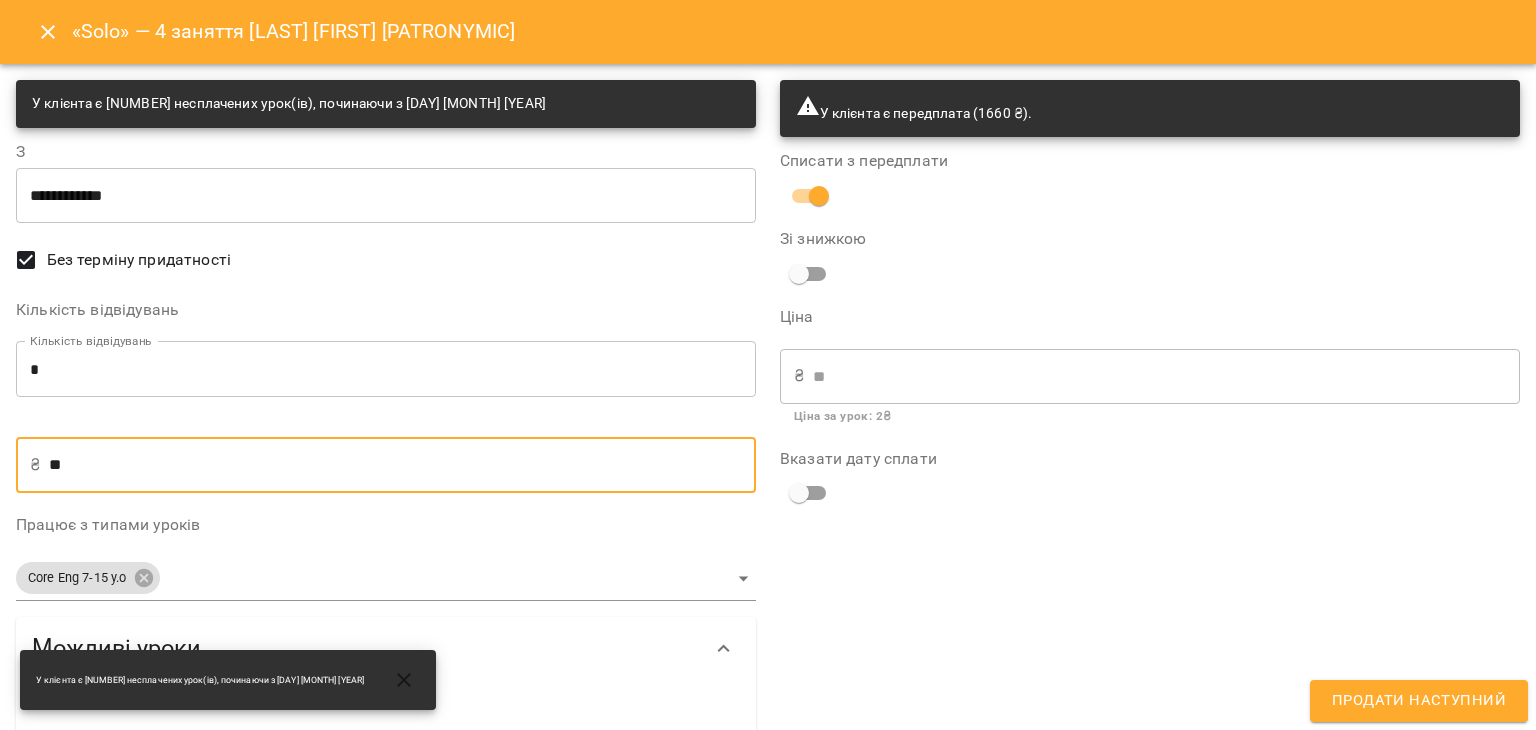 type on "***" 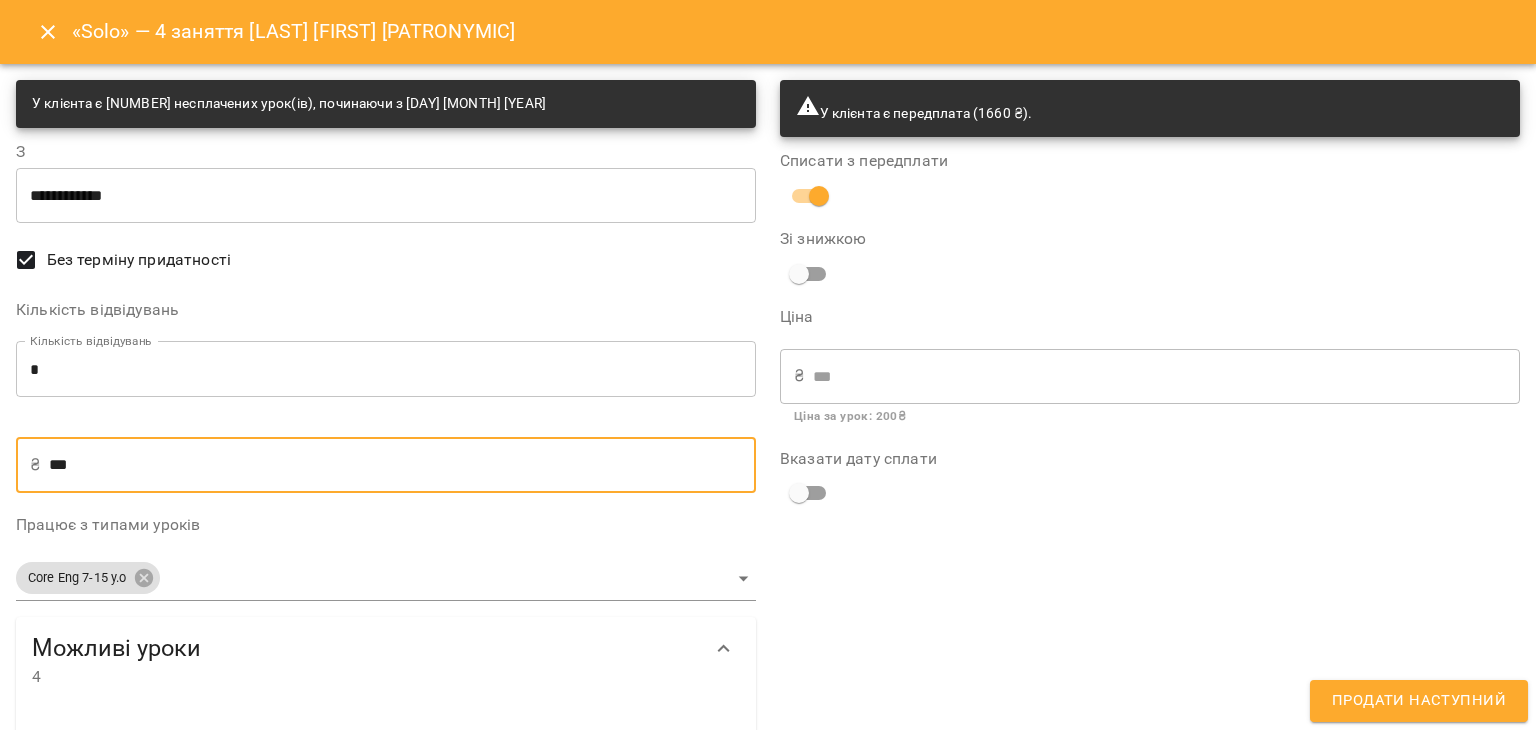 type on "***" 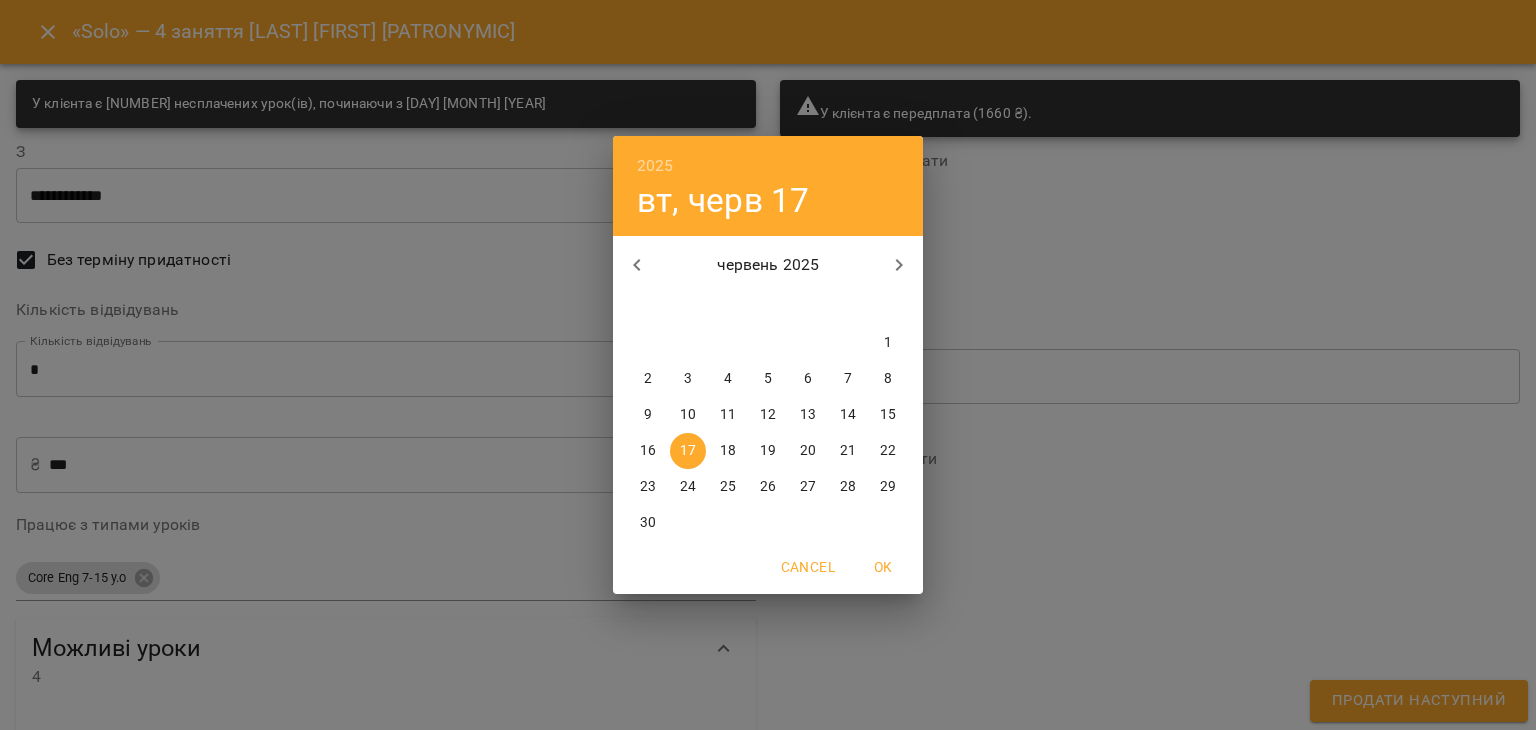 click on "[YEAR] вт, [MONTH] [DAY] [MONTH] [YEAR] пн вт ср чт пт сб нд 26 27 28 29 30 31 1 2 3 4 5 6 7 8 9 10 11 12 13 14 15 16 17 18 19 20 21 22 23 24 25 26 27 28 29 30 1 2 3 4 5 6 Cancel OK" at bounding box center (768, 365) 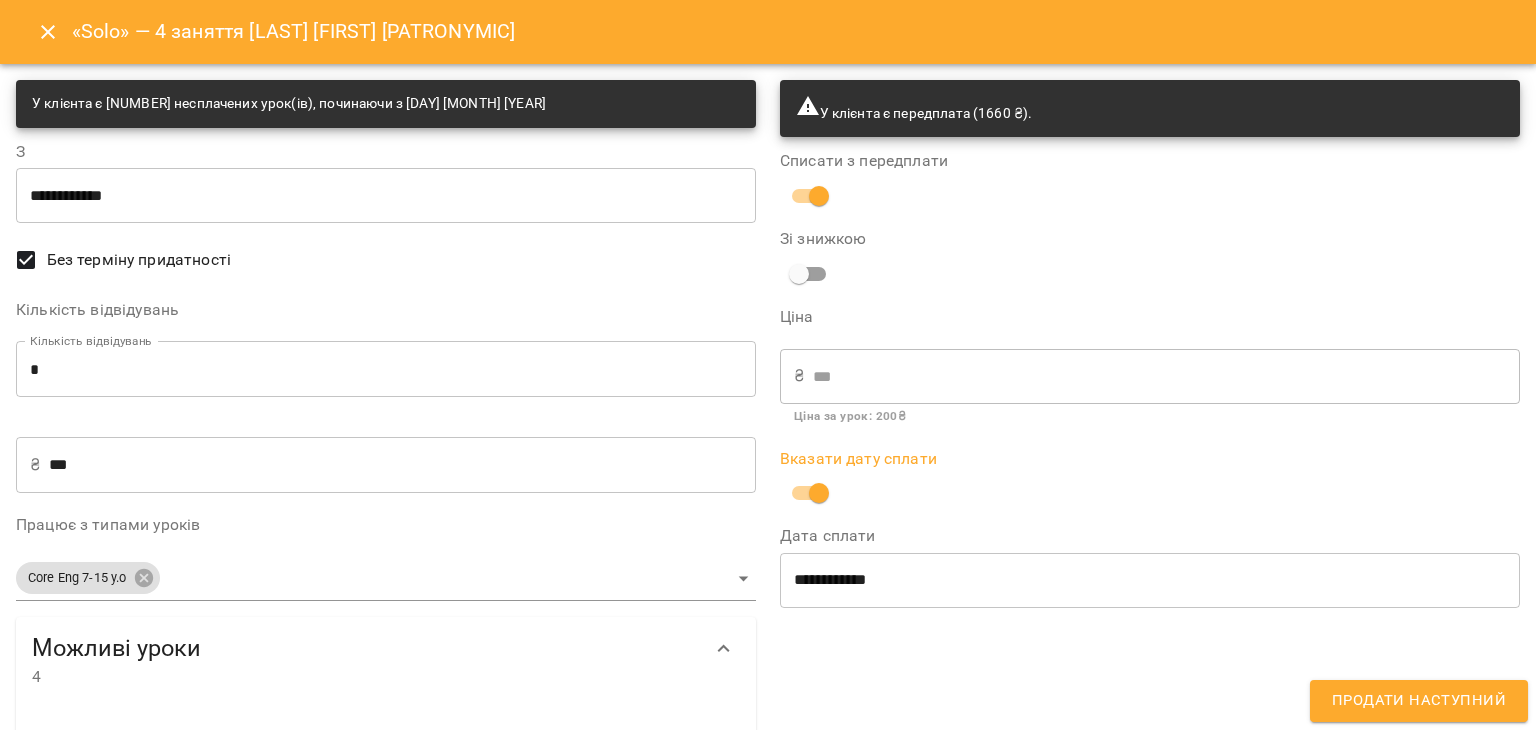 click on "**********" at bounding box center (1150, 567) 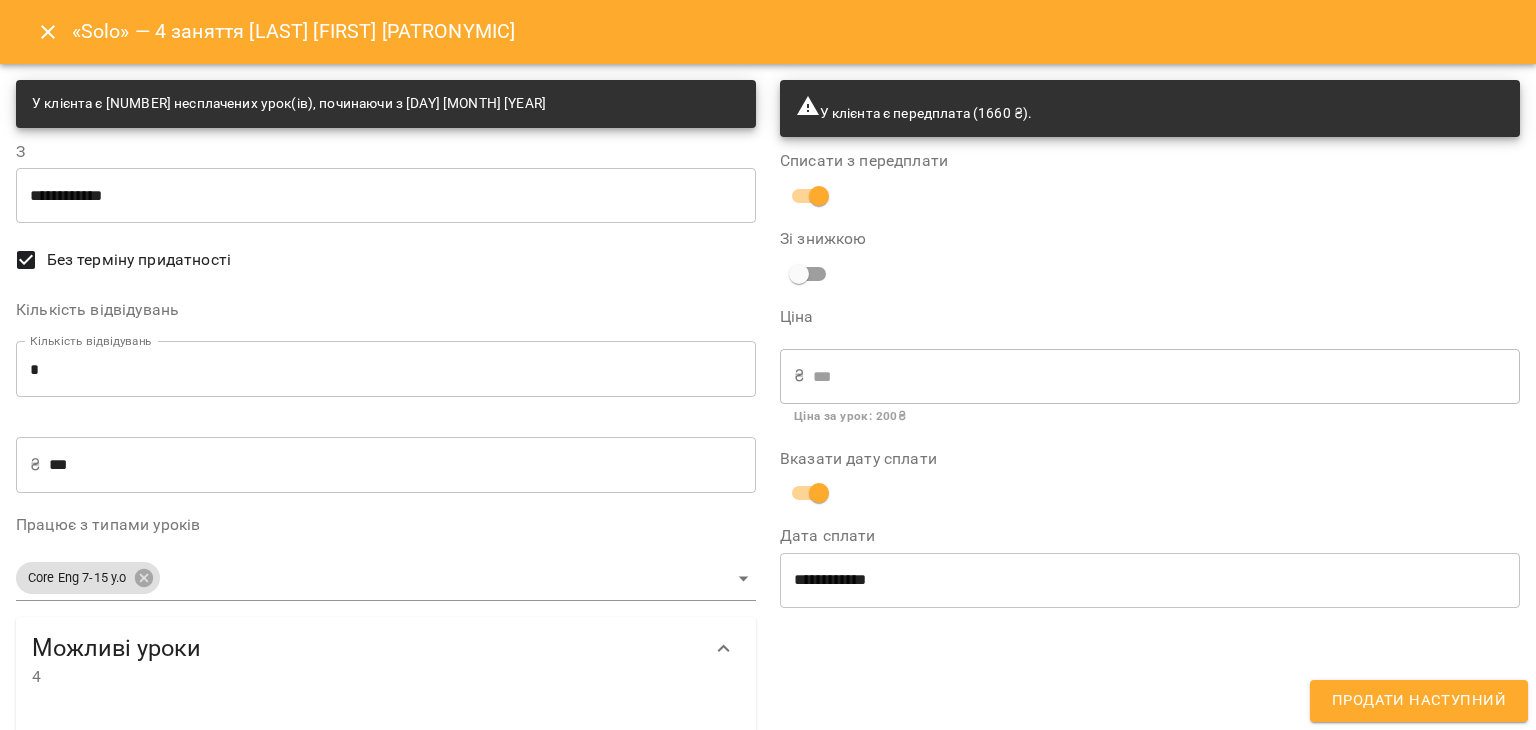 click on "**********" at bounding box center [1150, 580] 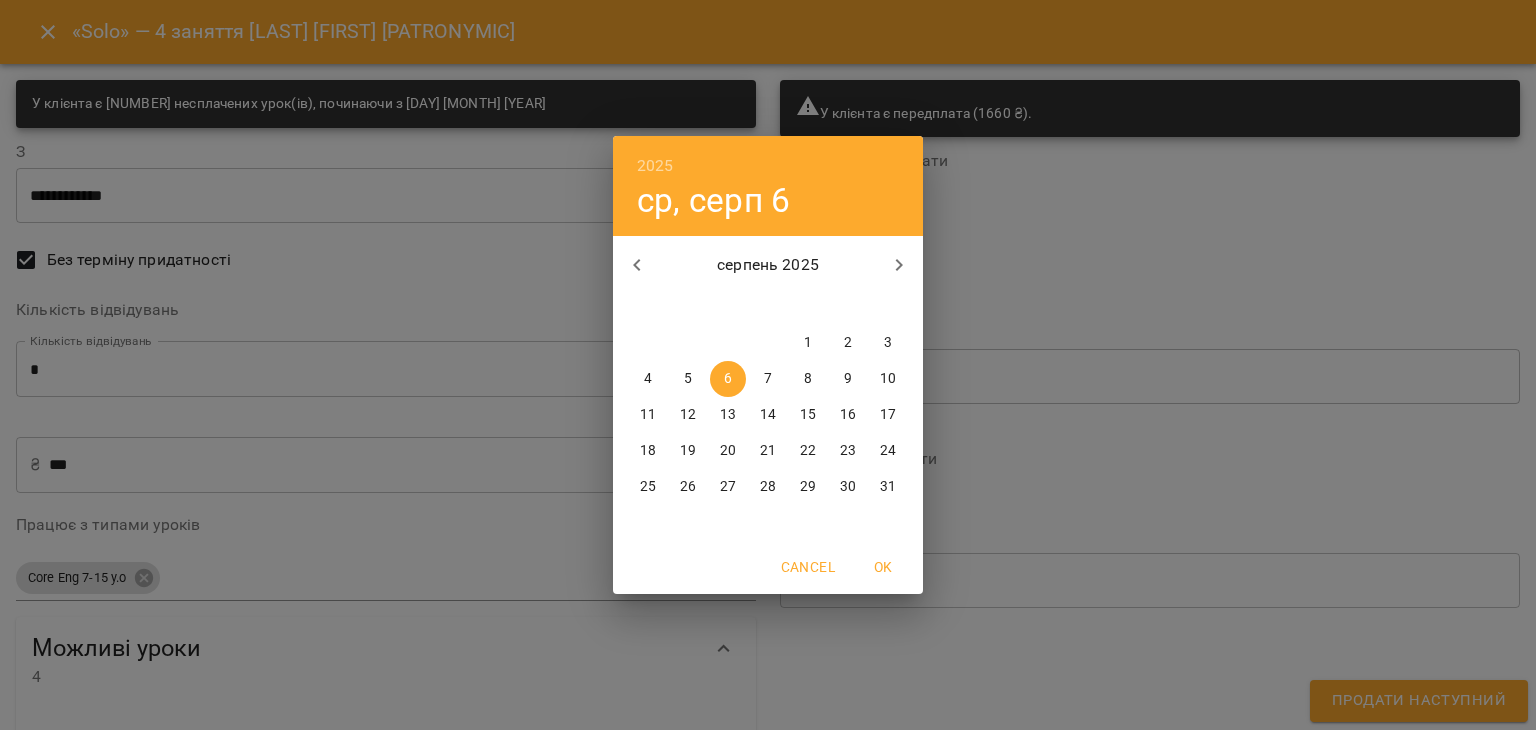 click 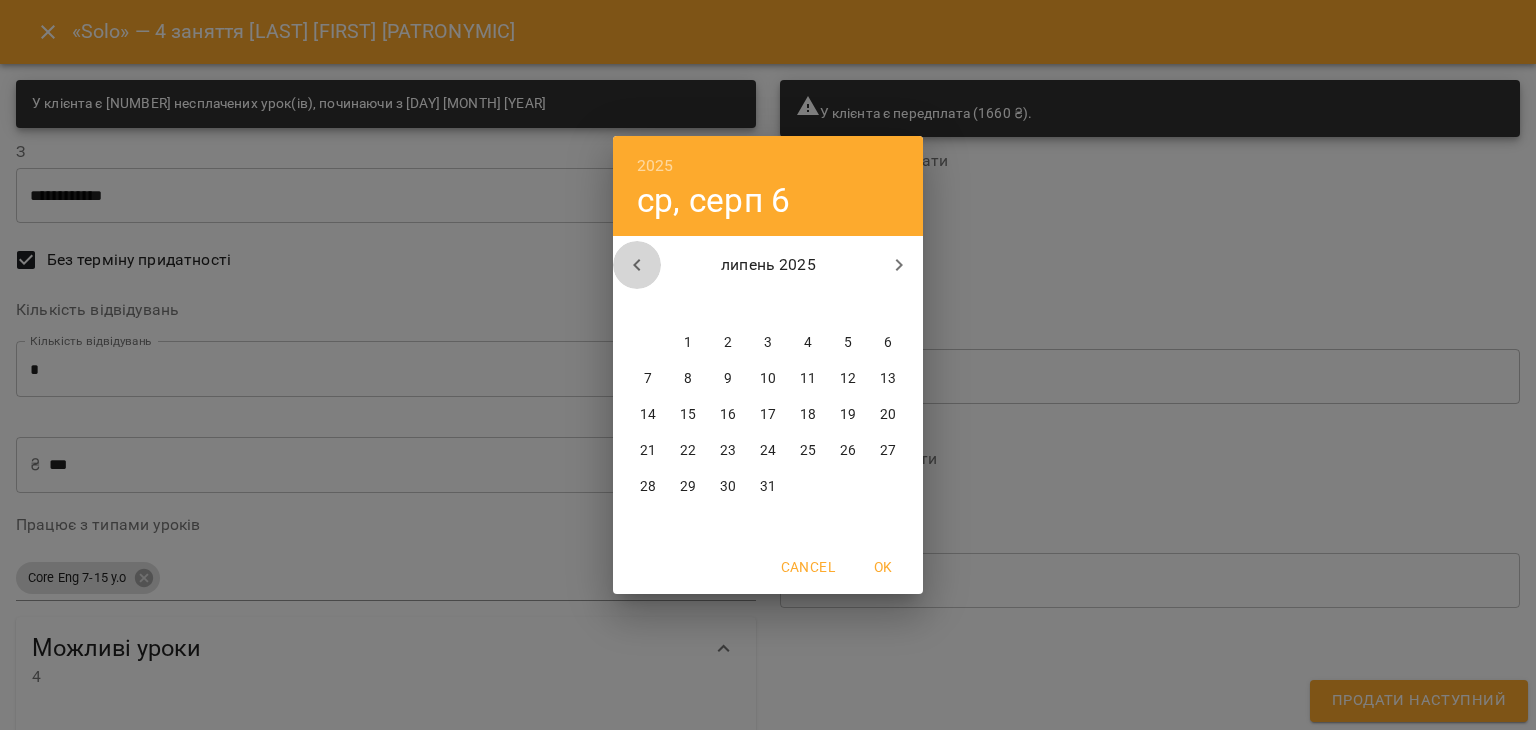click 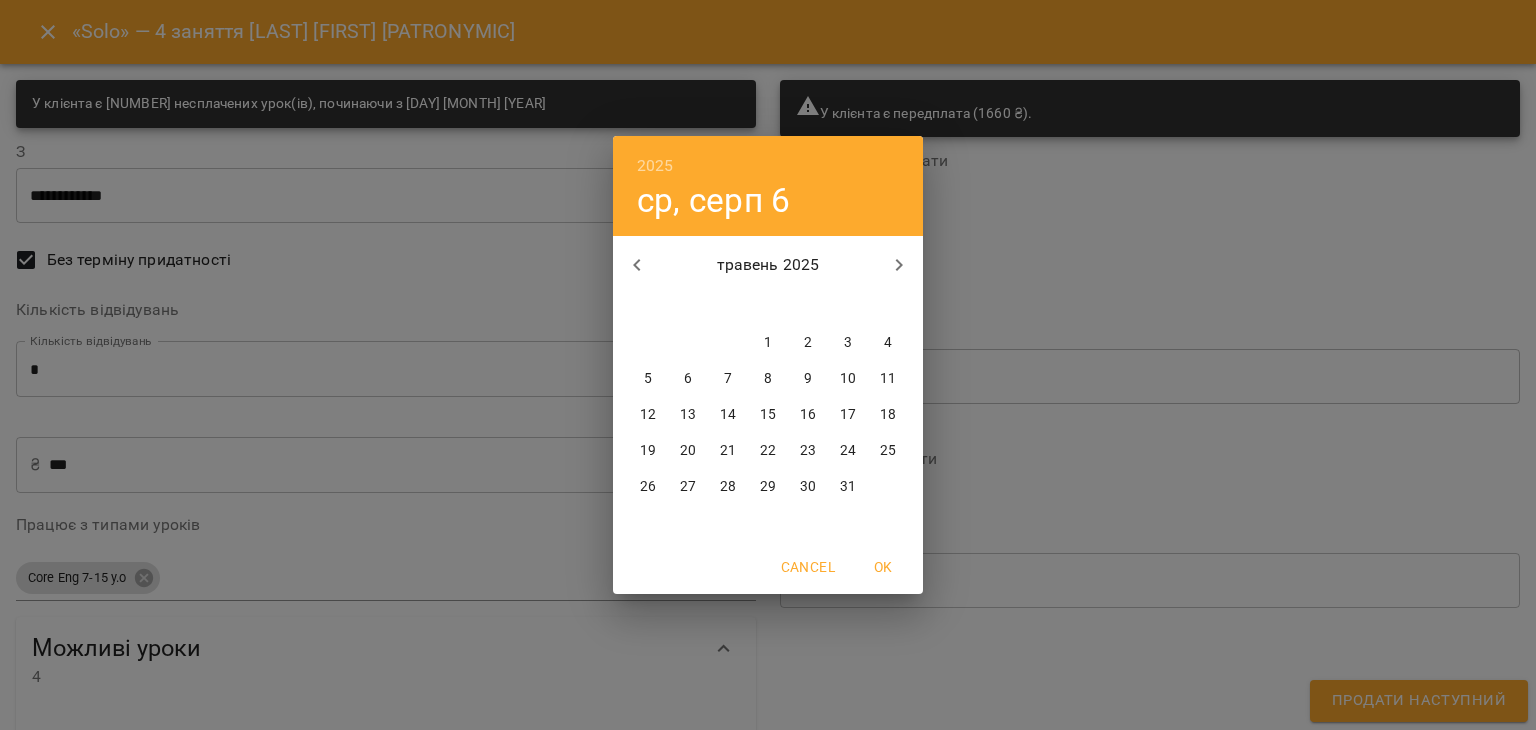 click on "травень 2025" at bounding box center [768, 265] 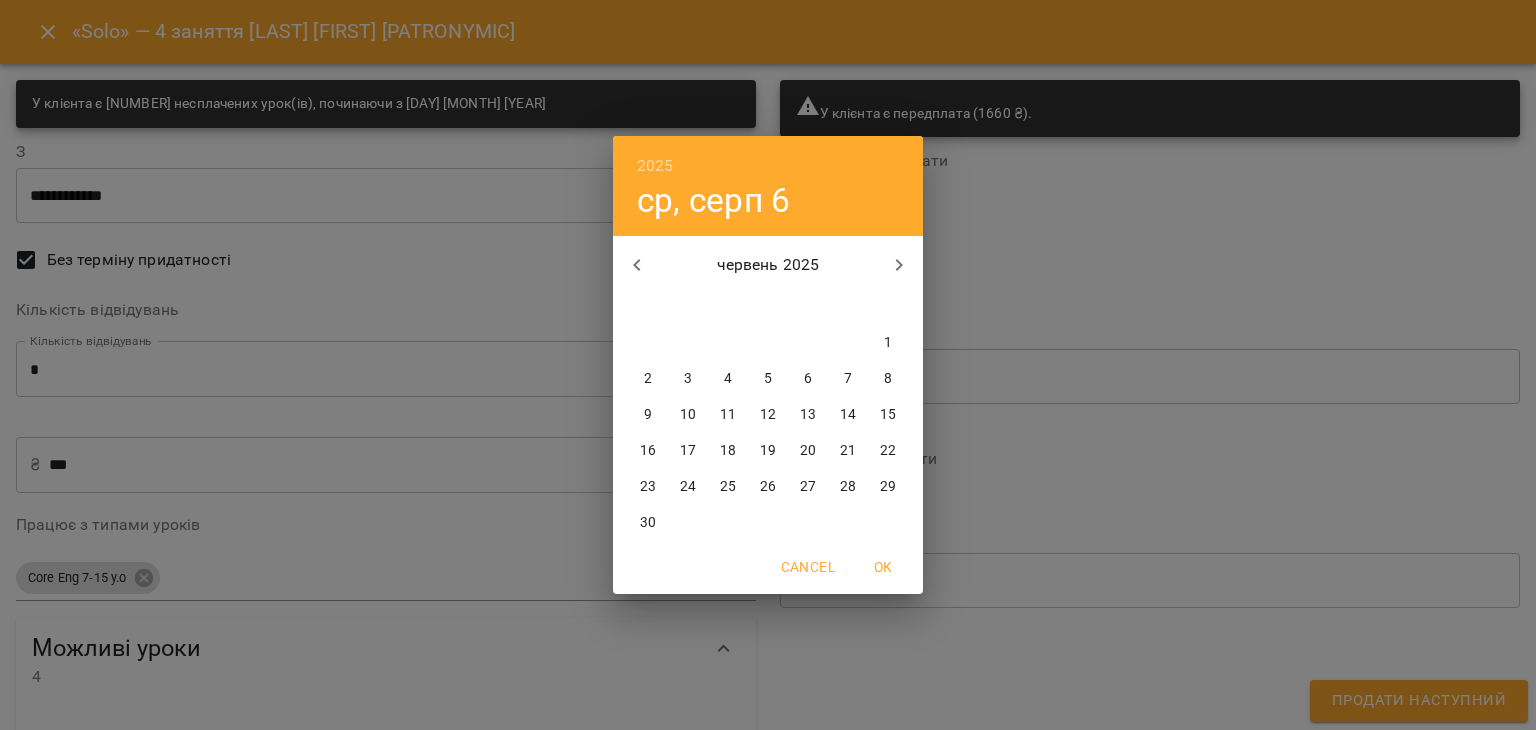 click on "10" at bounding box center (688, 415) 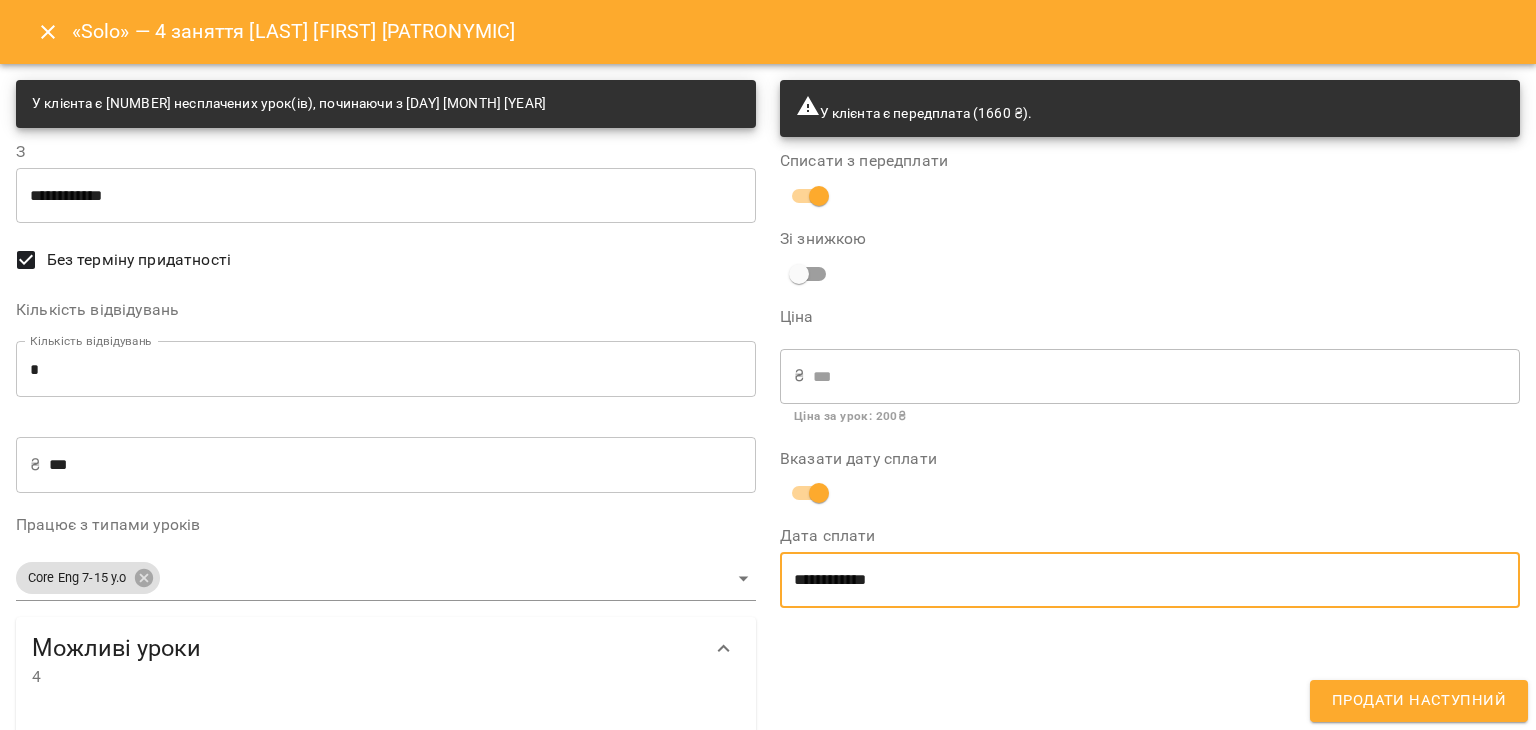 click on "Продати наступний" at bounding box center [1419, 701] 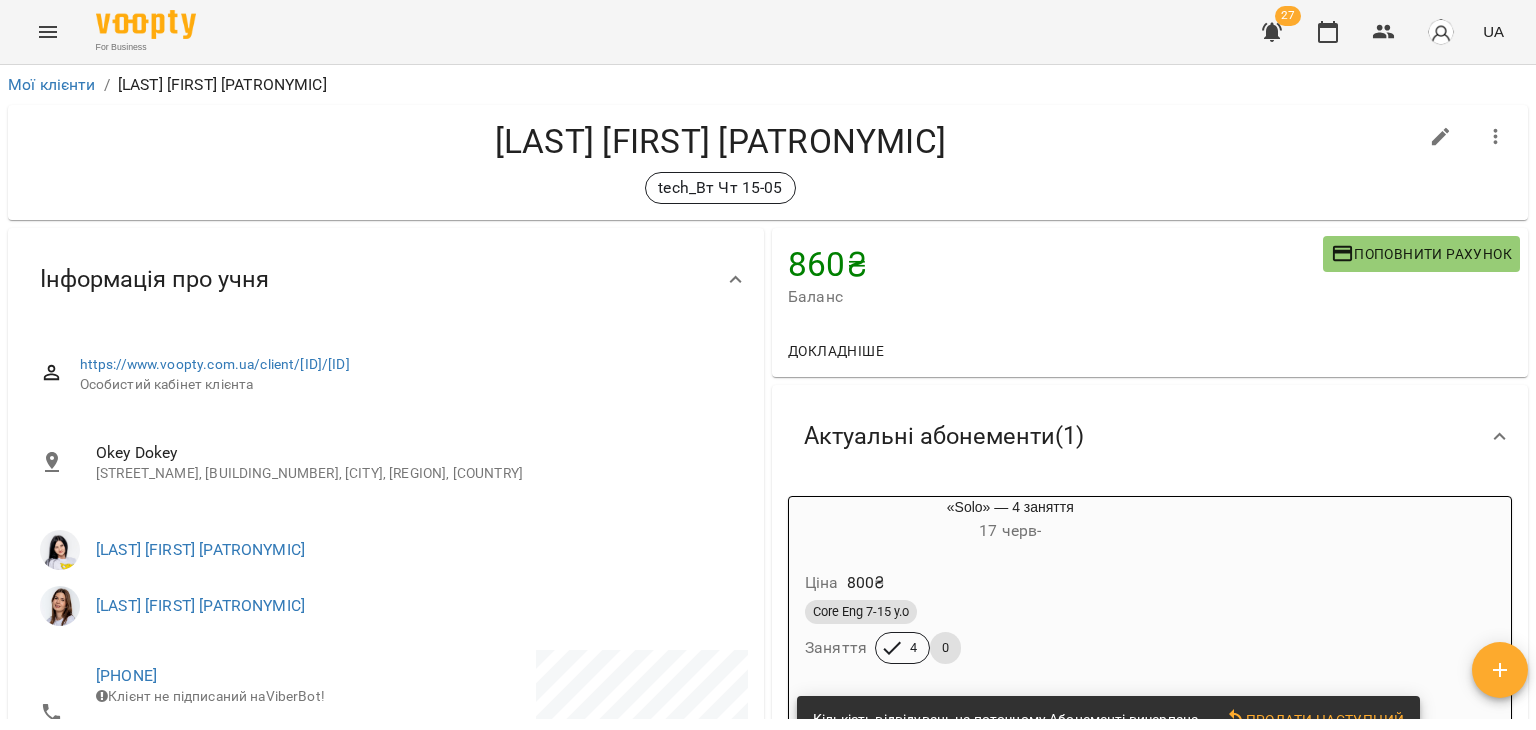 click on "Core Eng 7-15 y.o" at bounding box center (1010, 612) 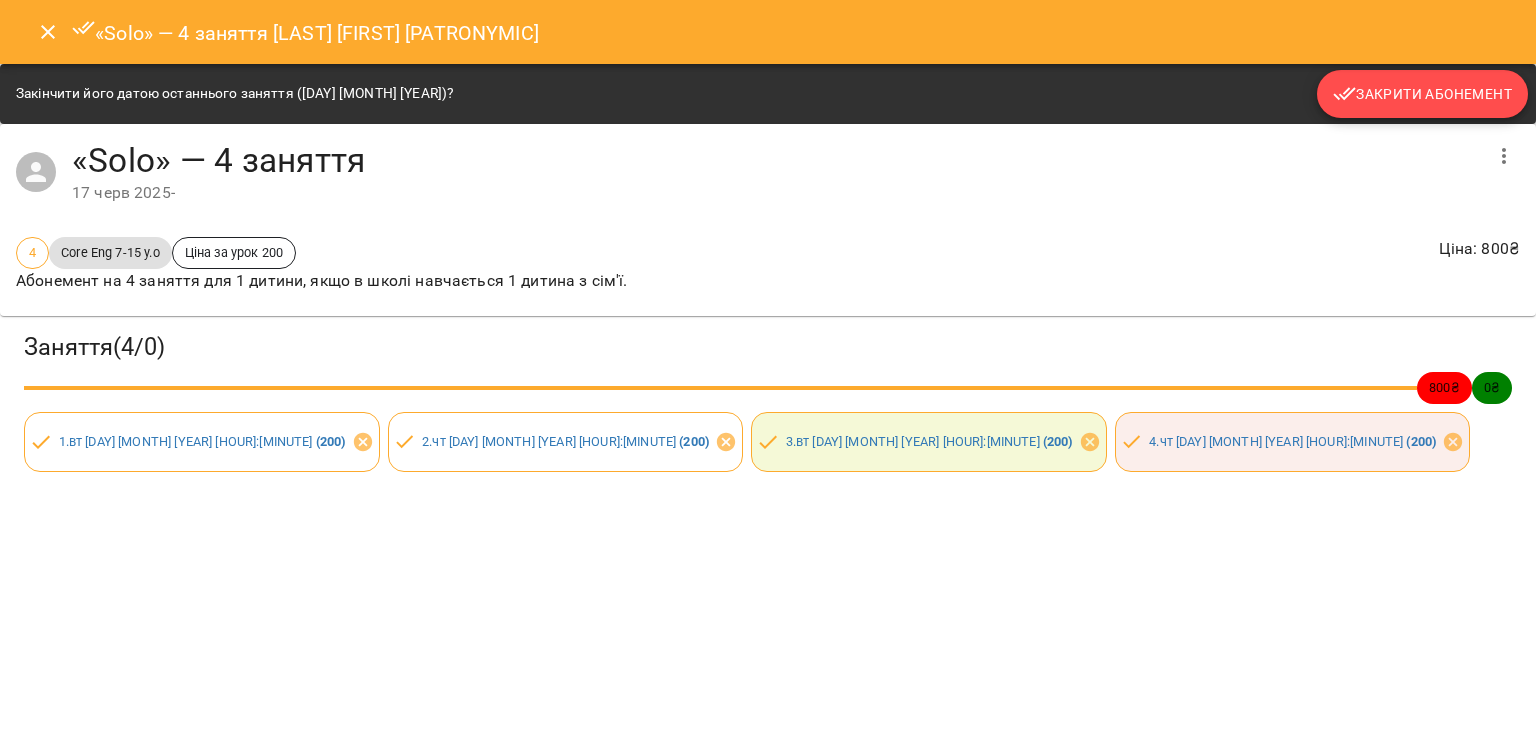 click on "Закрити Абонемент" at bounding box center [1422, 94] 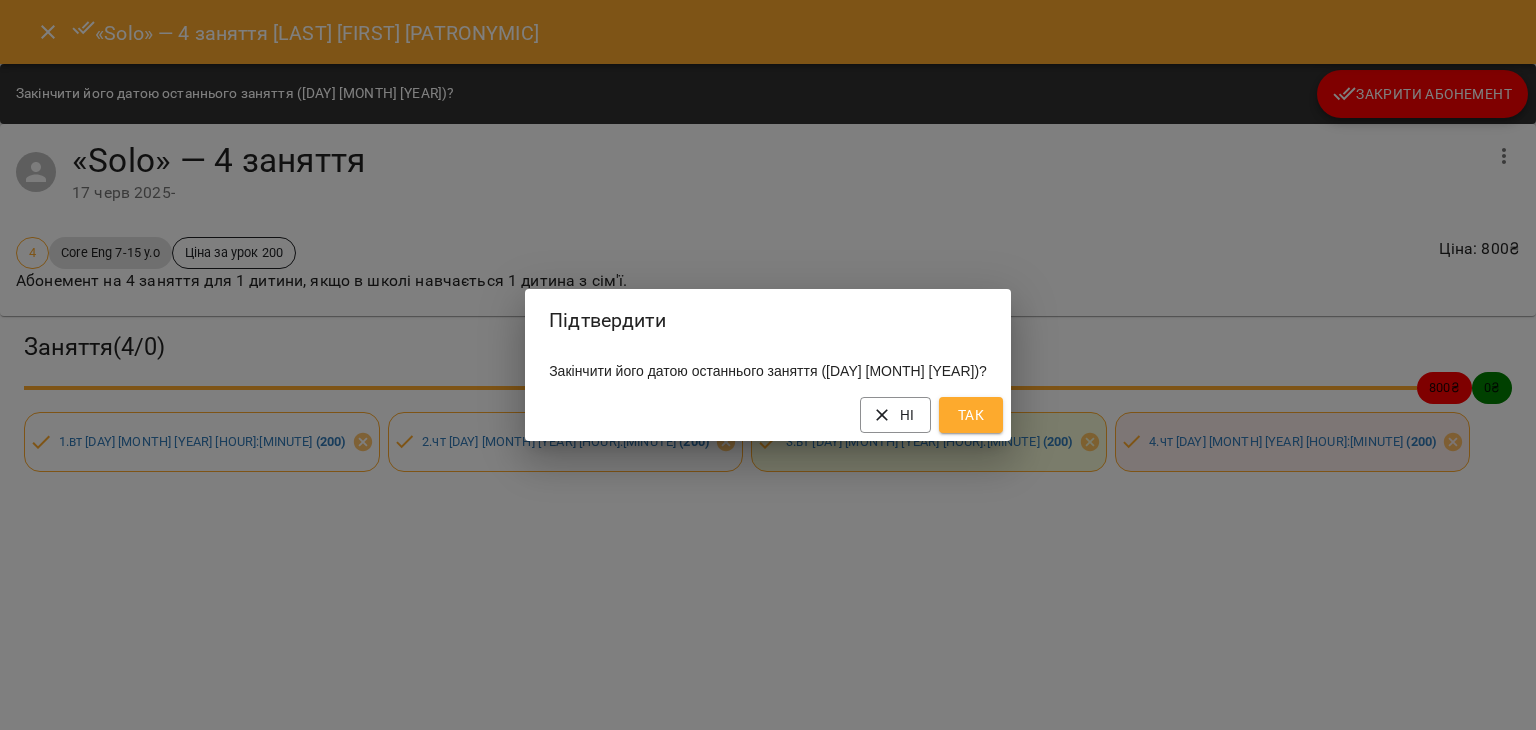 click on "Так" at bounding box center (971, 415) 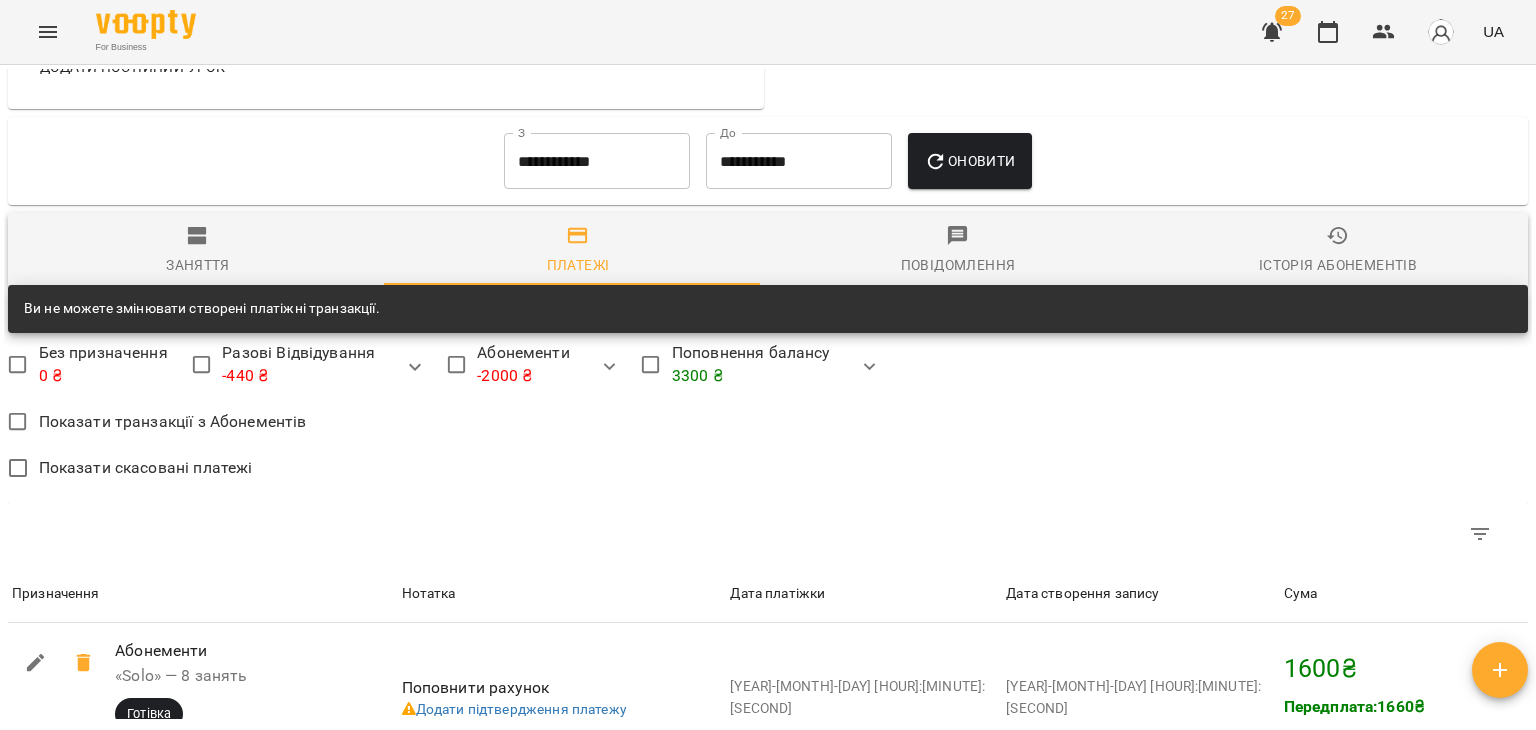 click on "Заняття" at bounding box center (198, 265) 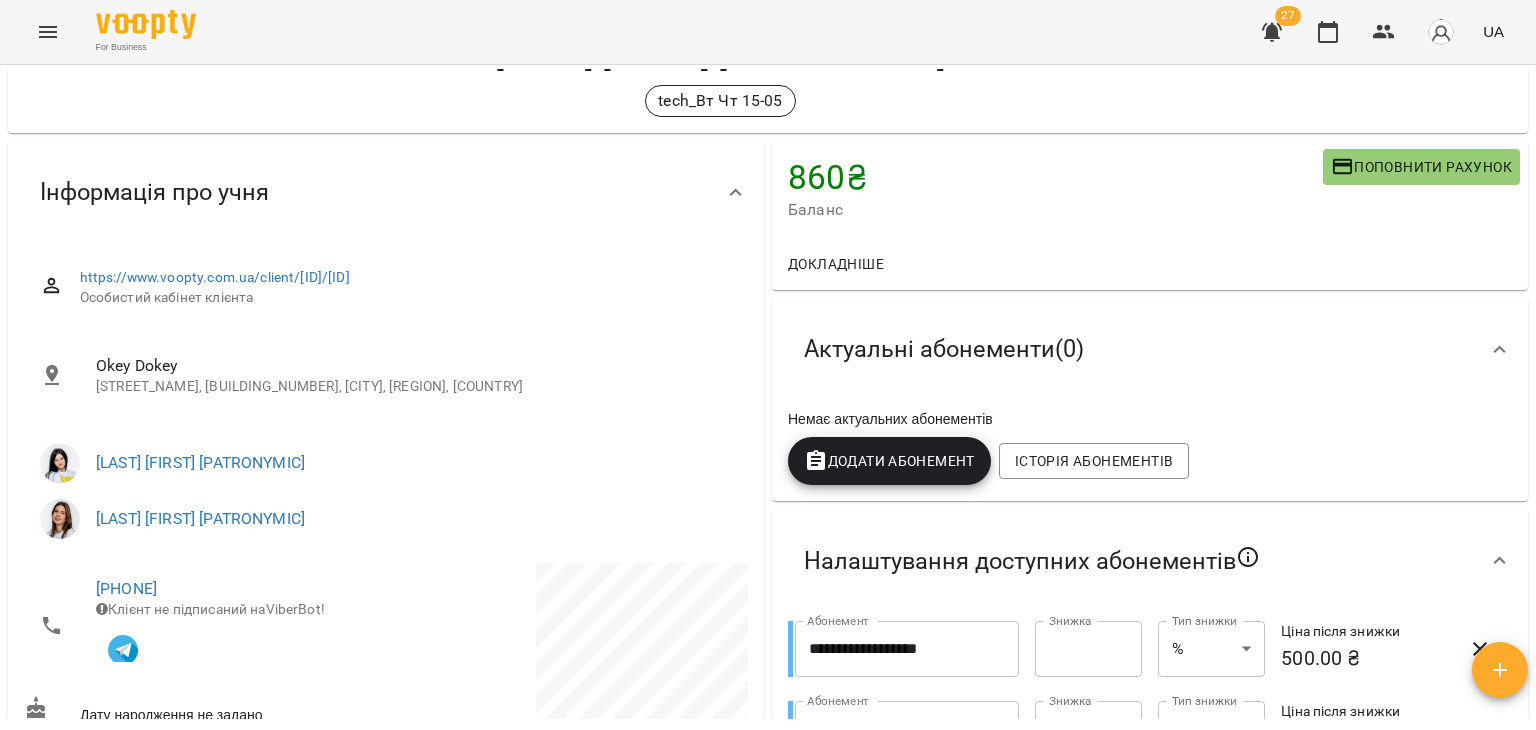 scroll, scrollTop: 0, scrollLeft: 0, axis: both 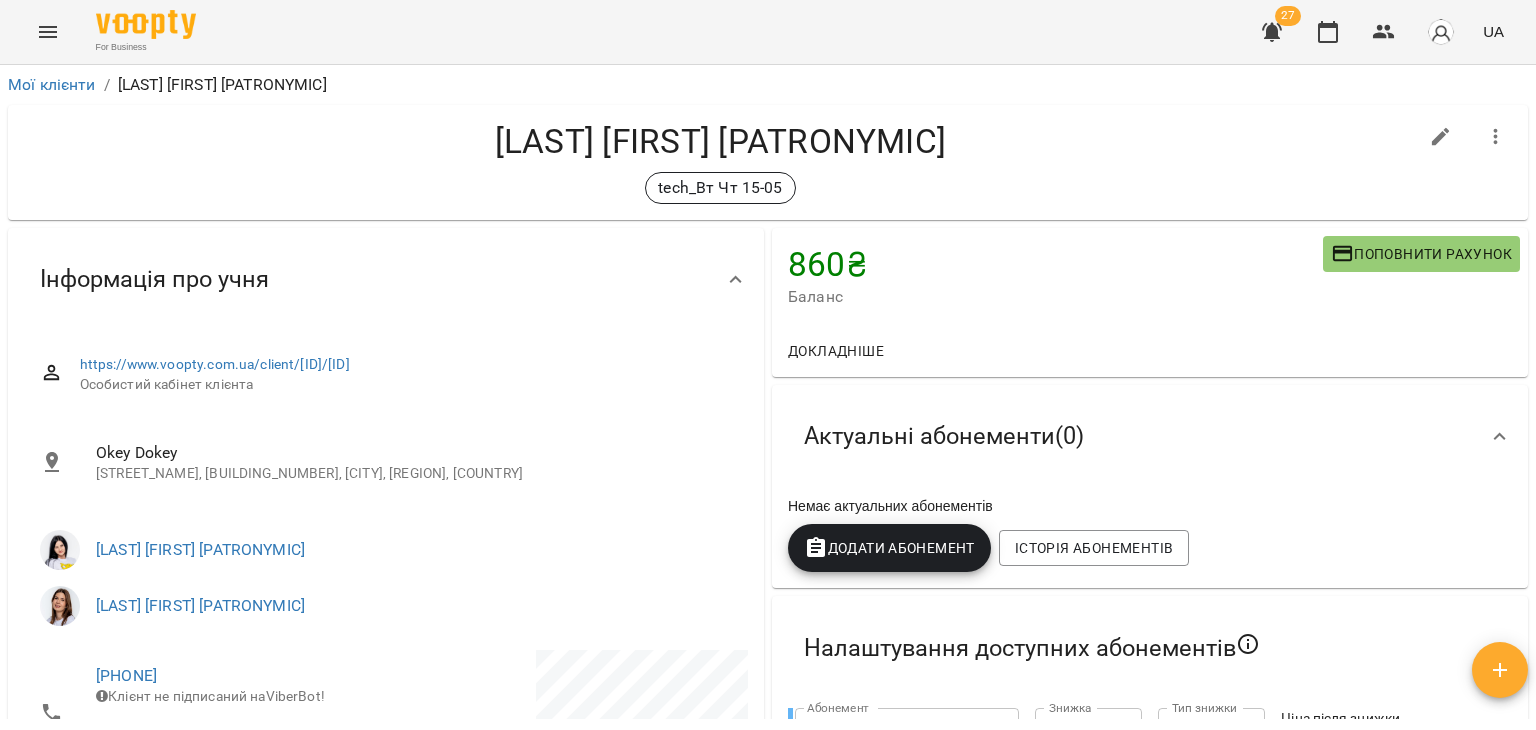 type 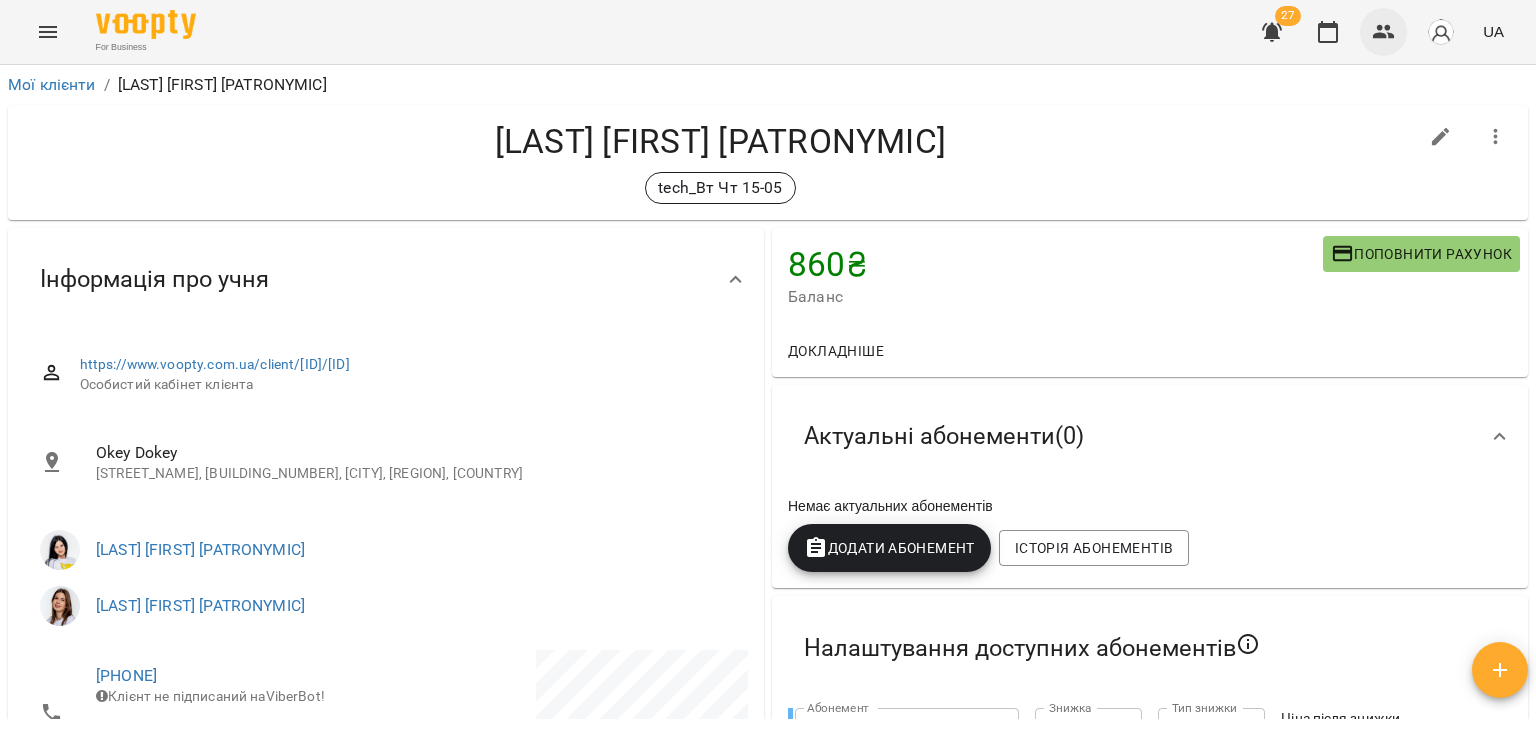 click 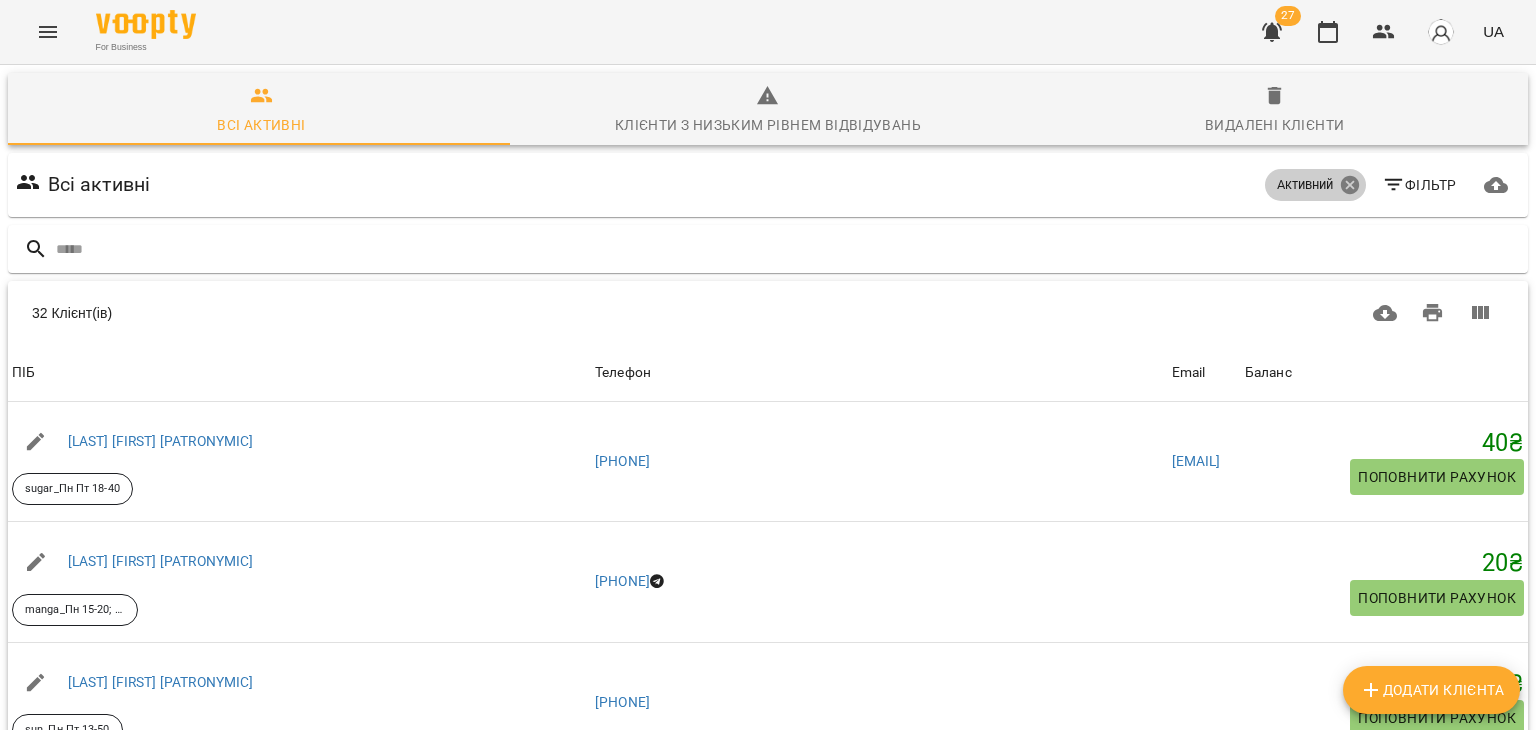 click 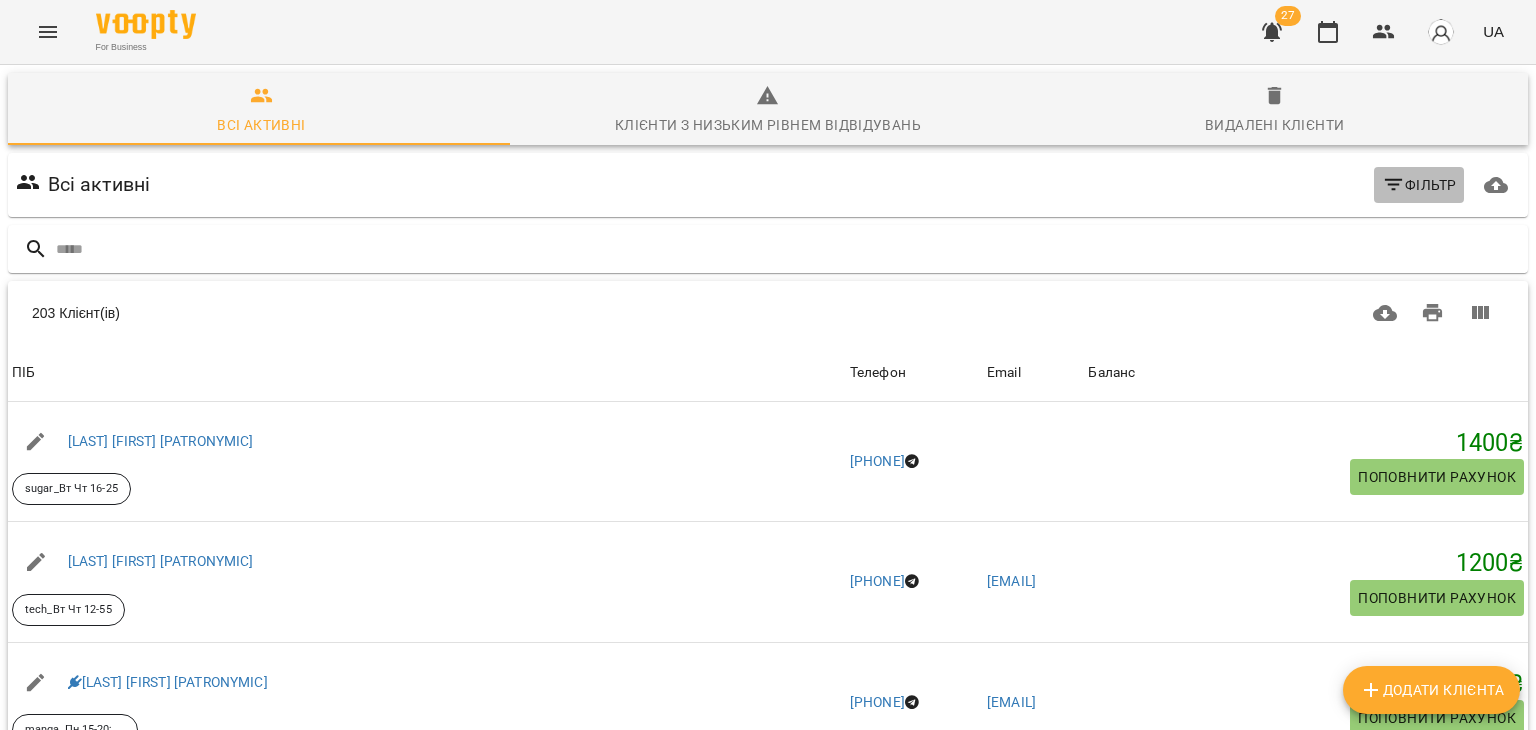 click on "Фільтр" at bounding box center [1419, 185] 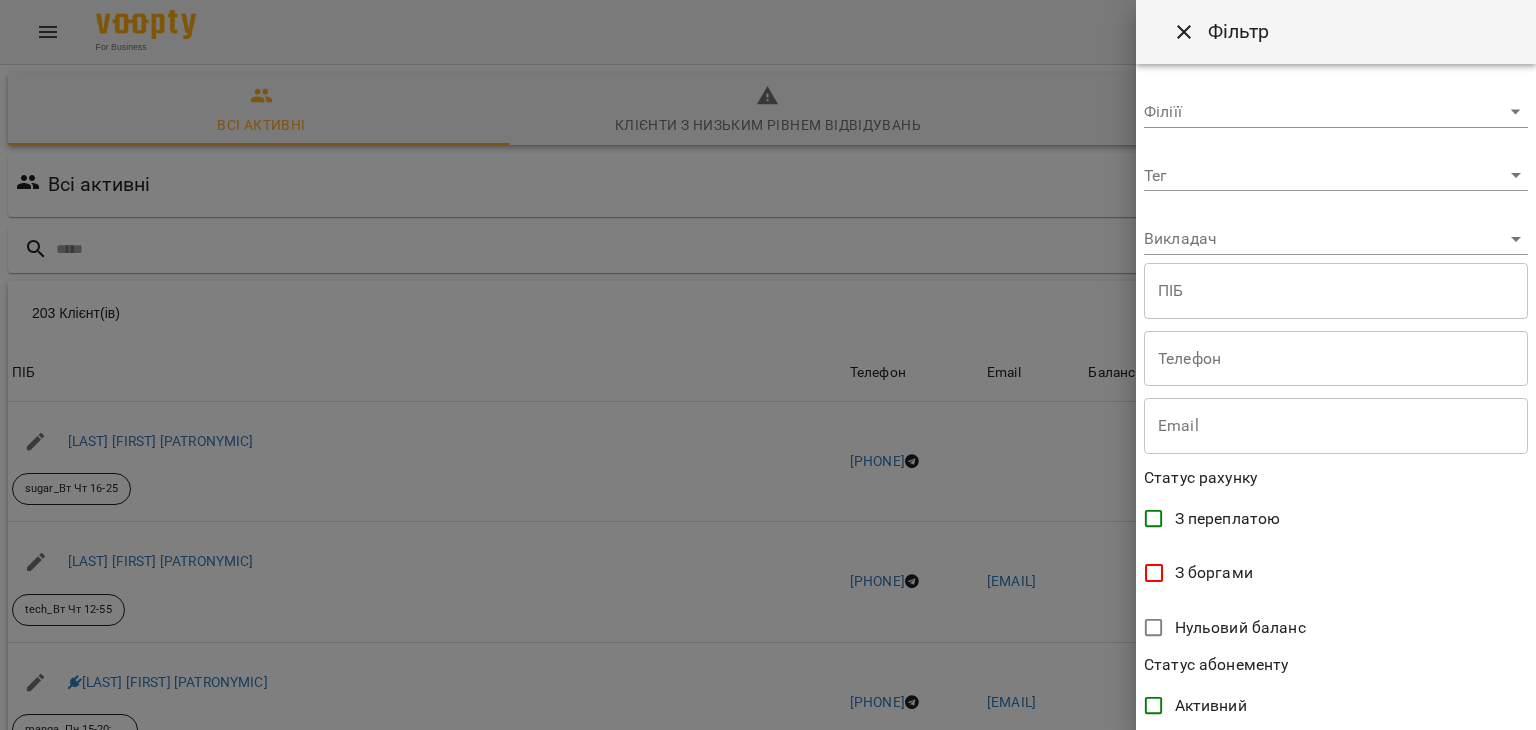 click on "Клієнт(ів) ПІБ Телефон Email Баланс ПІБ [LAST] [FIRST] [PATRONYMIC] sugar_Вт Чт 16-25 Телефон [PHONE] Email [EMAIL] Баланс 1400 ₴ Поповнити рахунок ПІБ [LAST] [FIRST] [PATRONYMIC] tech_Вт Чт 12-55 Телефон [PHONE] Email [EMAIL] Баланс 1200 ₴ Поповнити рахунок ПІБ [LAST] [FIRST] [PATRONYMIC] manga_Пн 15-20; Пт 16-30 Телефон [PHONE] Email [EMAIL] Баланс 1200 ₴ Поповнити рахунок ПІБ [LAST] [FIRST] [PATRONYMIC] manga_Пн Пт 13-15 Телефон [PHONE] Email Баланс 960" at bounding box center [768, 522] 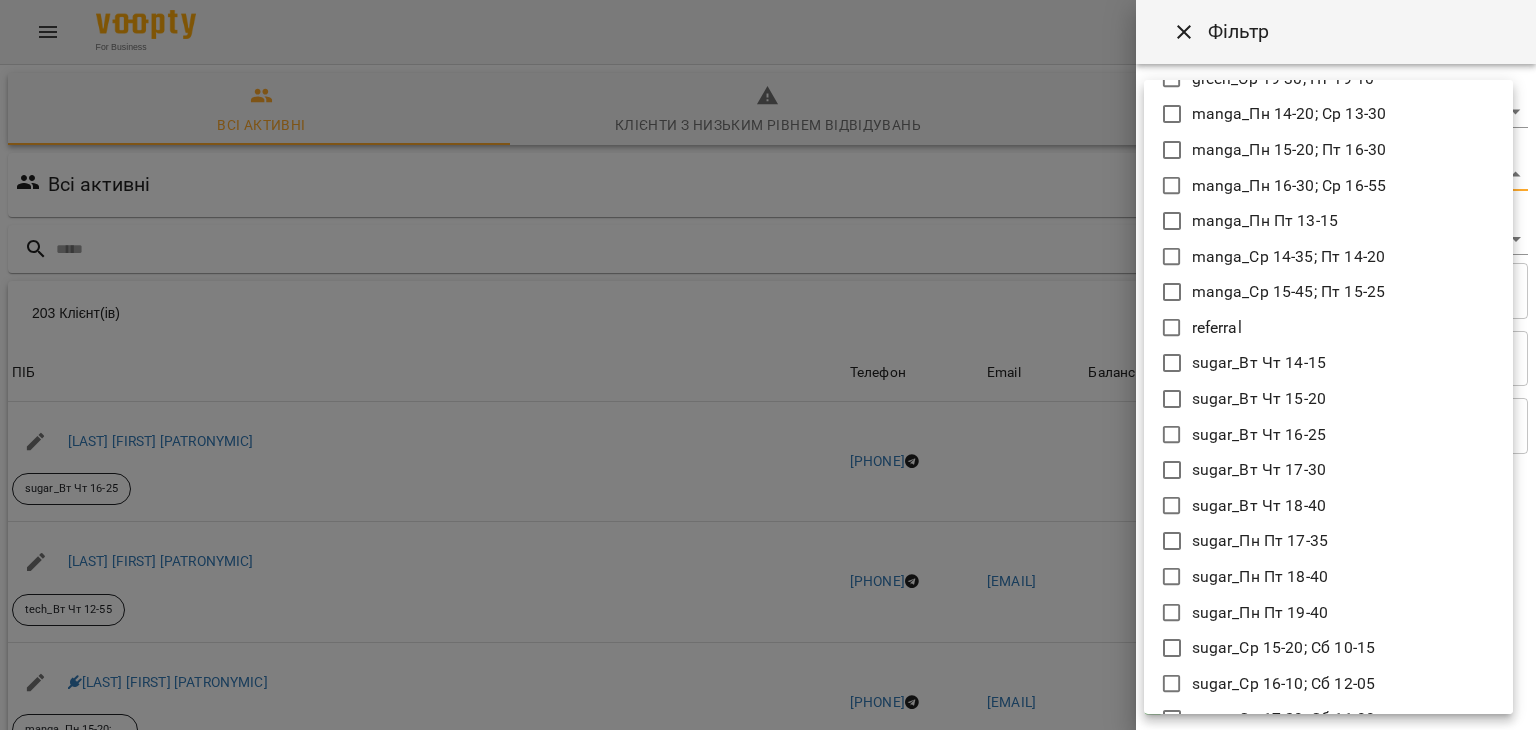 scroll, scrollTop: 636, scrollLeft: 0, axis: vertical 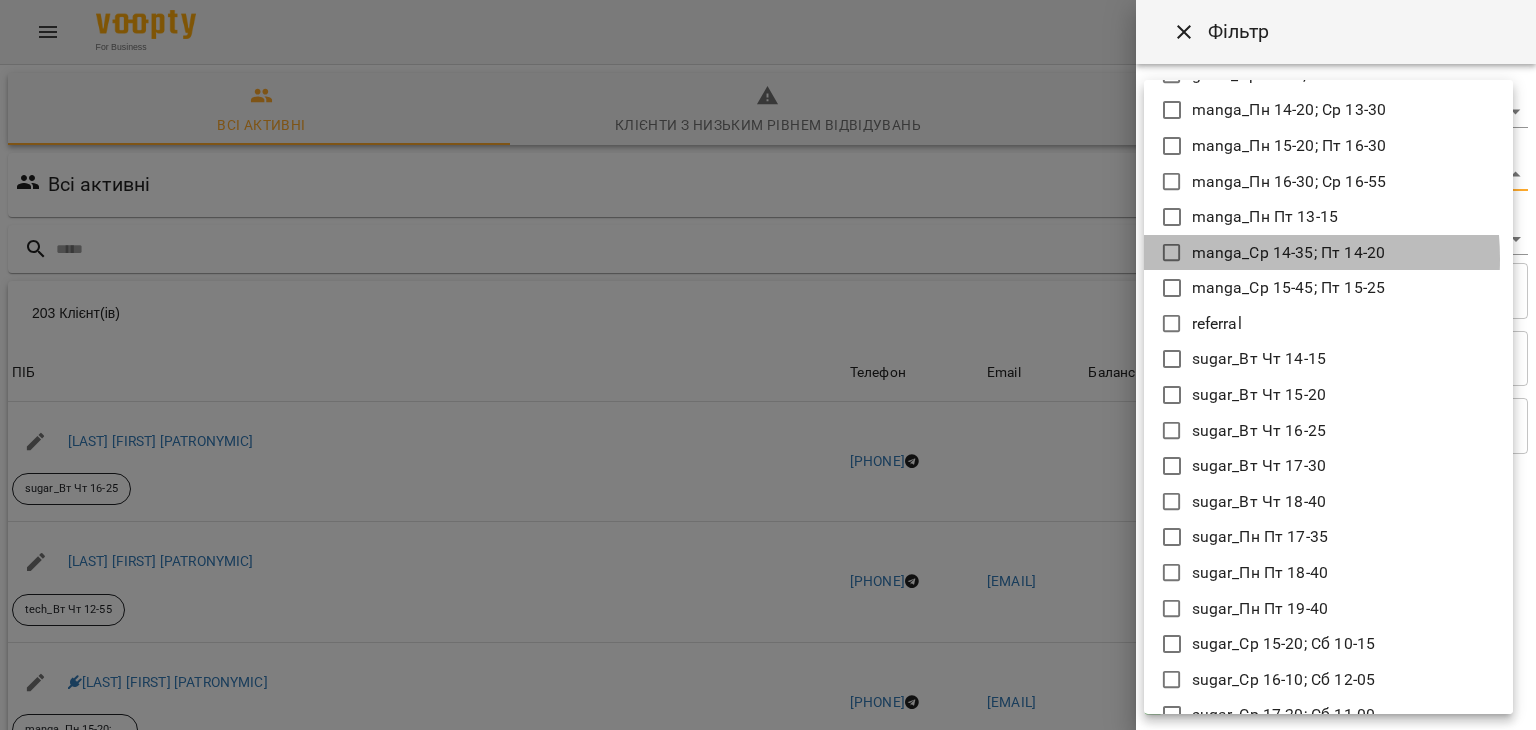 click on "manga_Ср 14-35; Пт 14-20" at bounding box center [1289, 253] 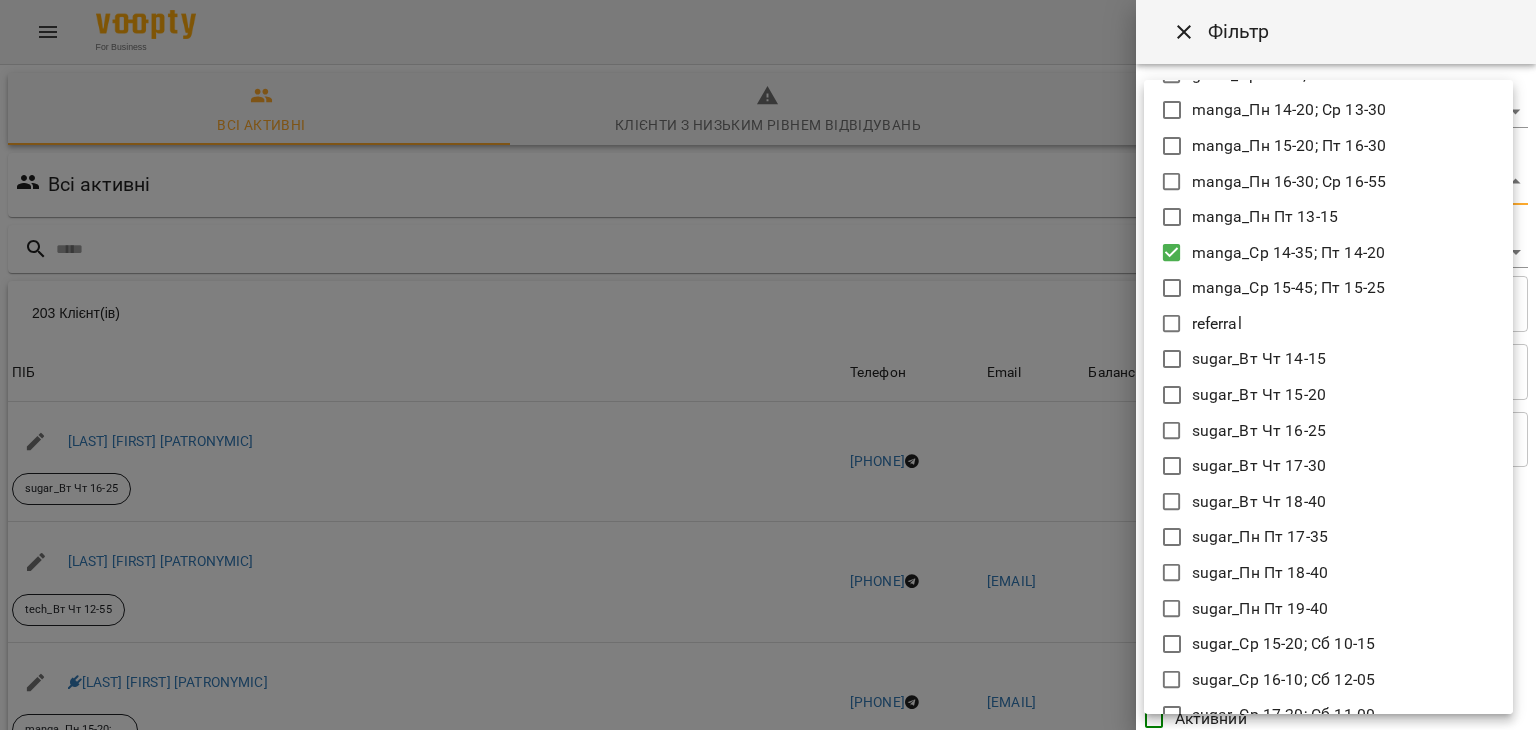 click at bounding box center [768, 365] 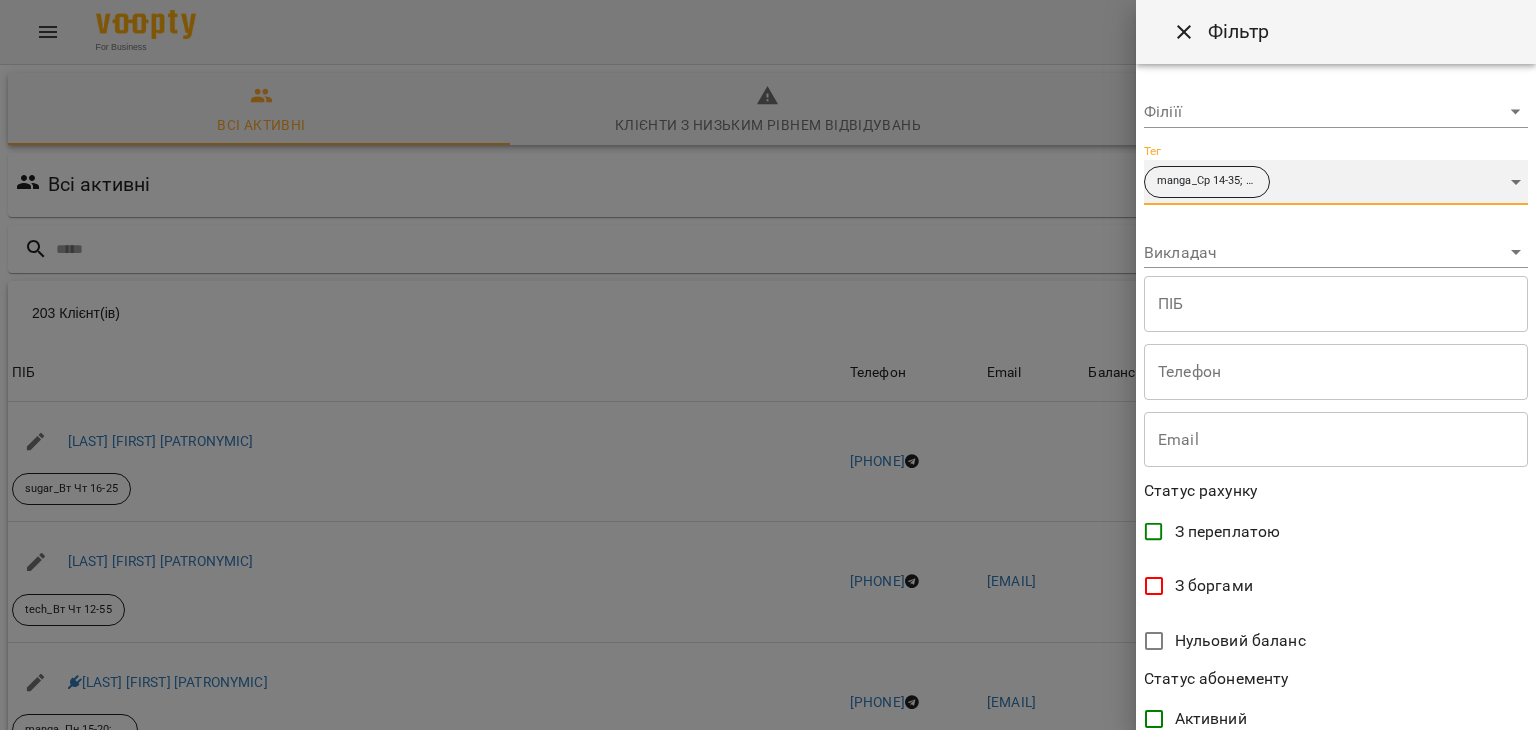 scroll, scrollTop: 397, scrollLeft: 0, axis: vertical 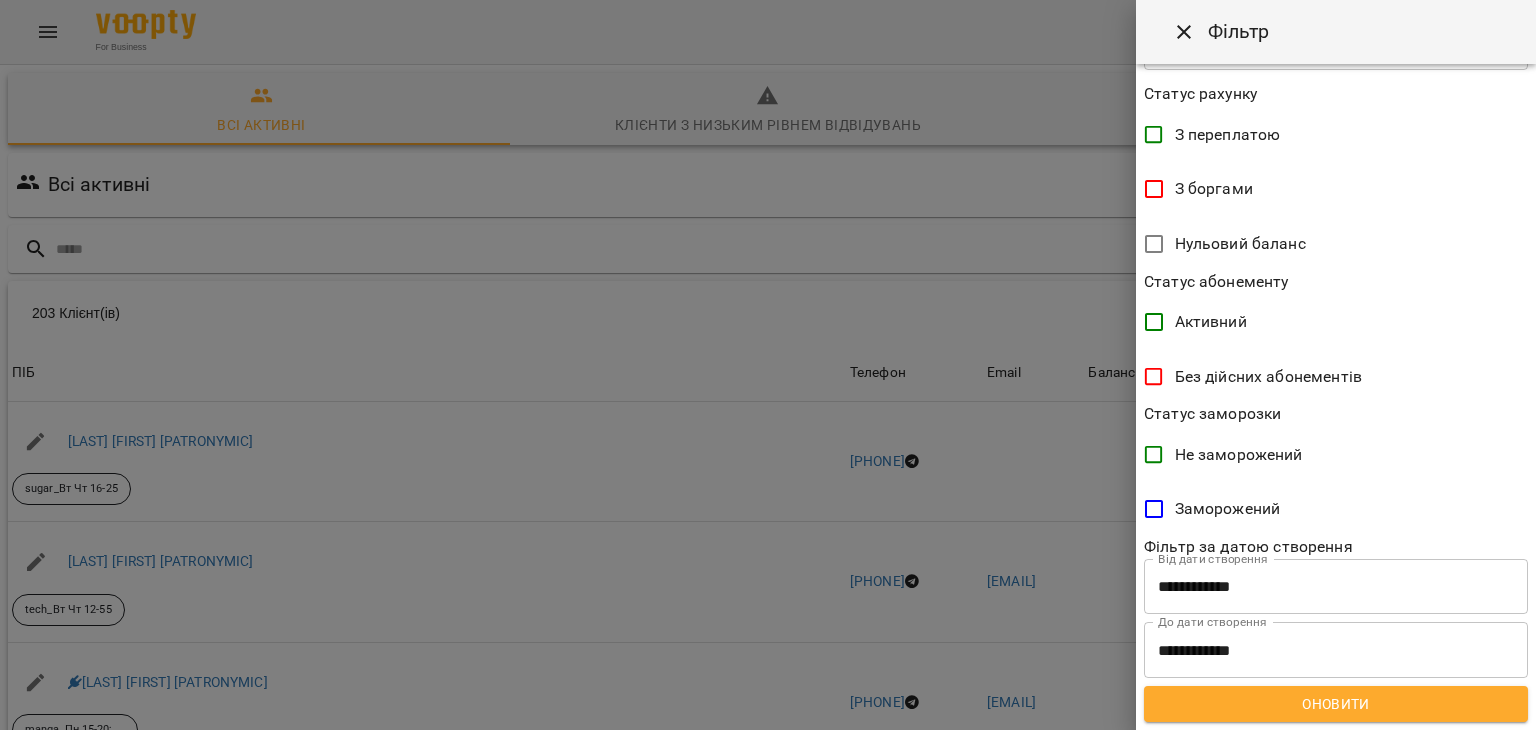 click on "Оновити" at bounding box center [1336, 704] 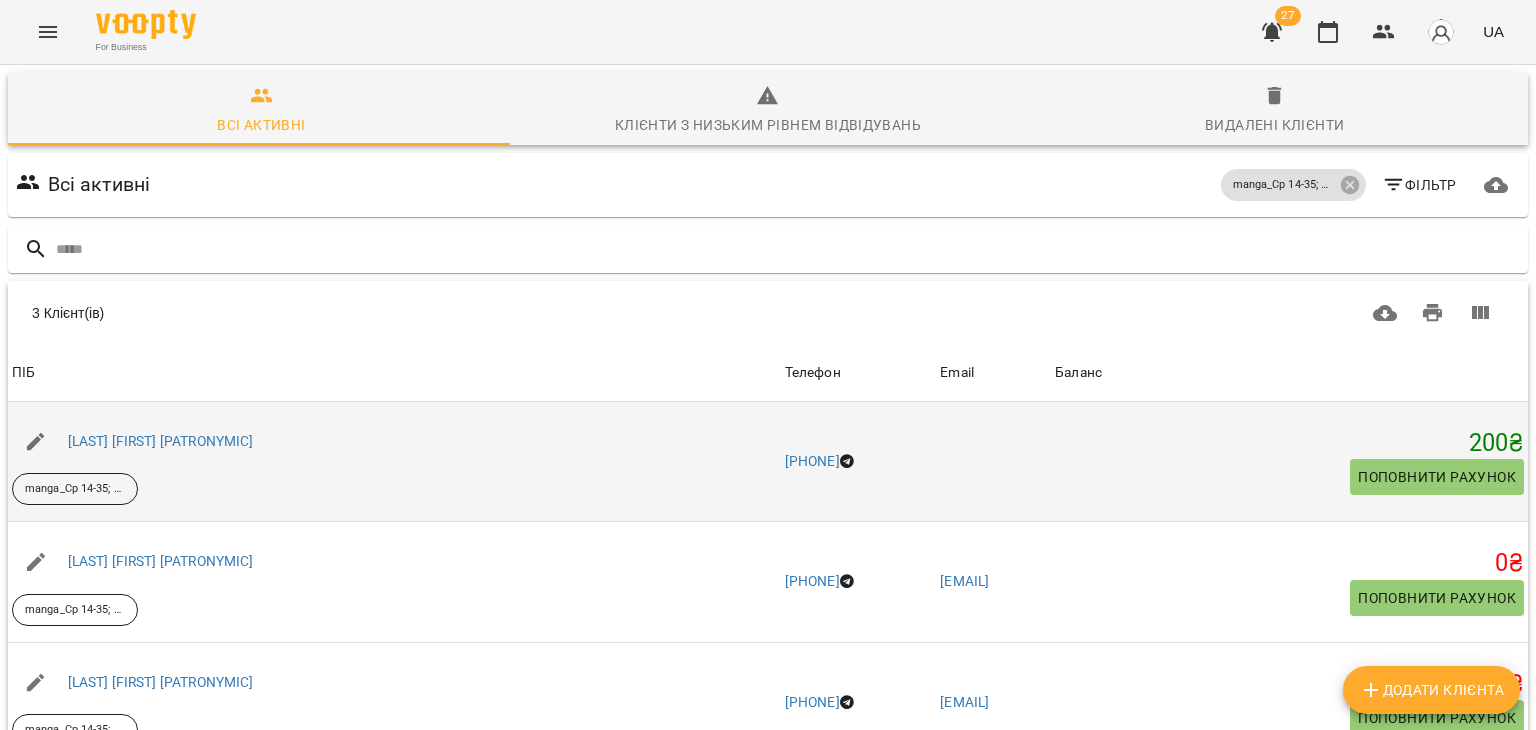 scroll, scrollTop: 155, scrollLeft: 0, axis: vertical 